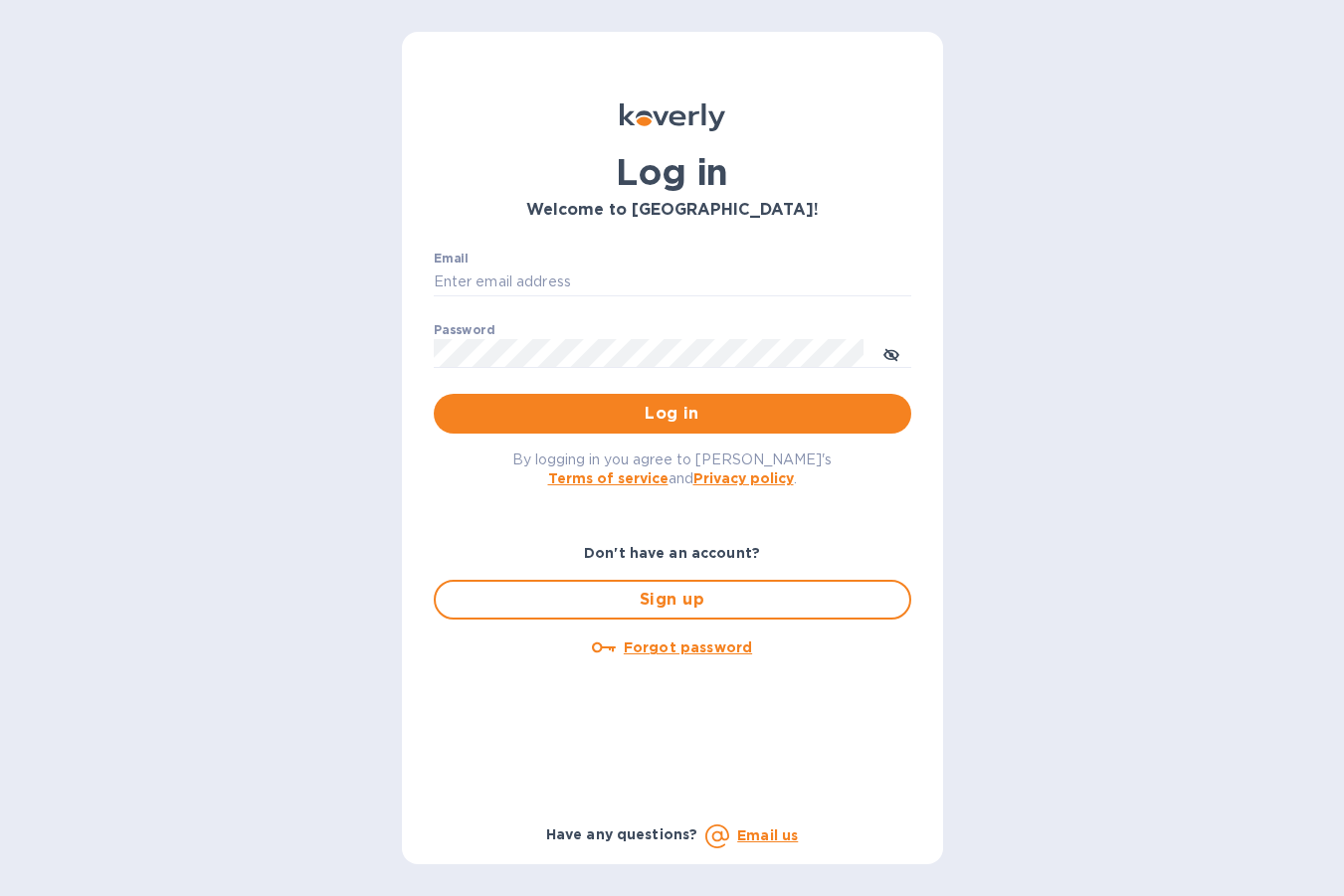 scroll, scrollTop: 0, scrollLeft: 0, axis: both 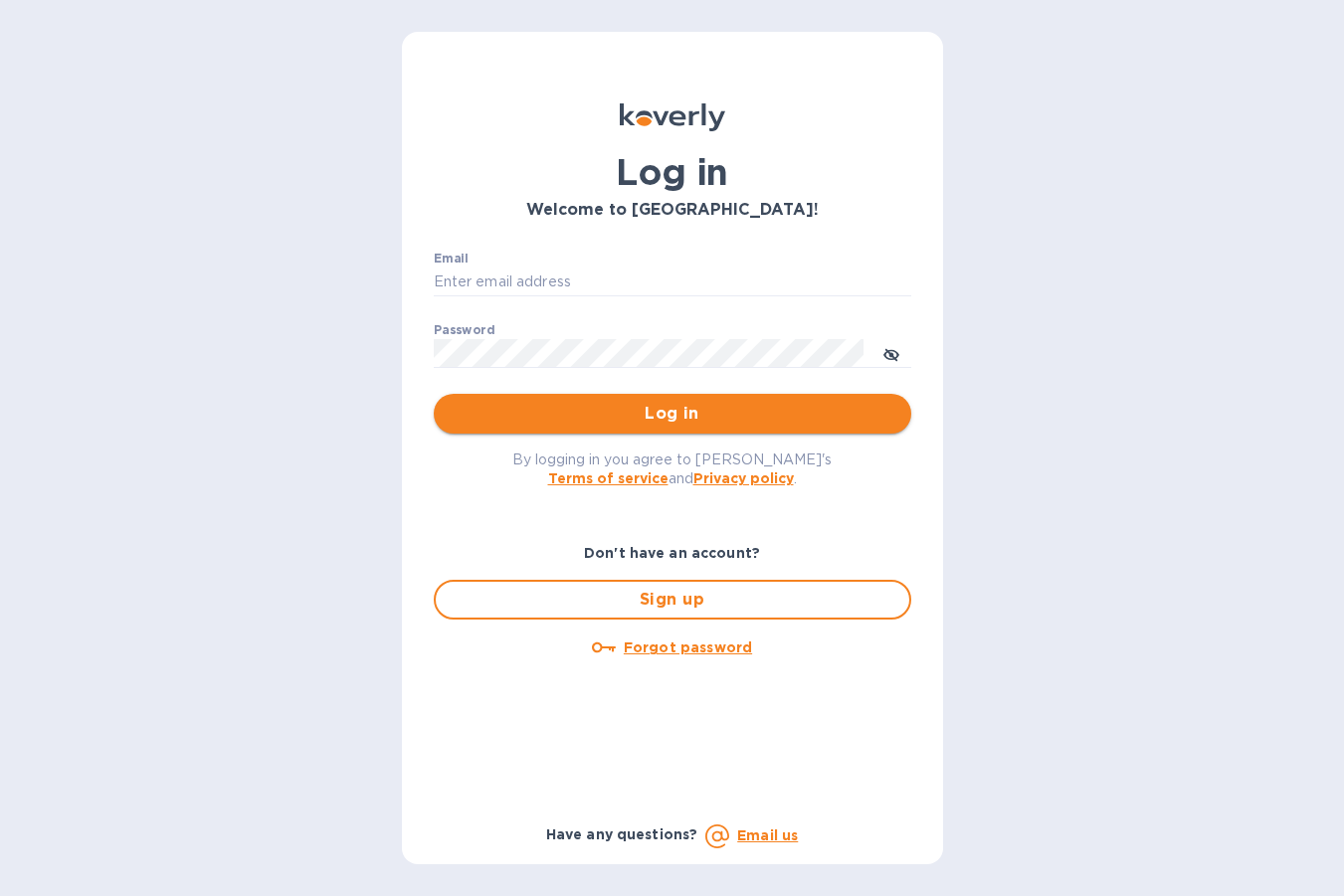type on "[EMAIL_ADDRESS][DOMAIN_NAME]" 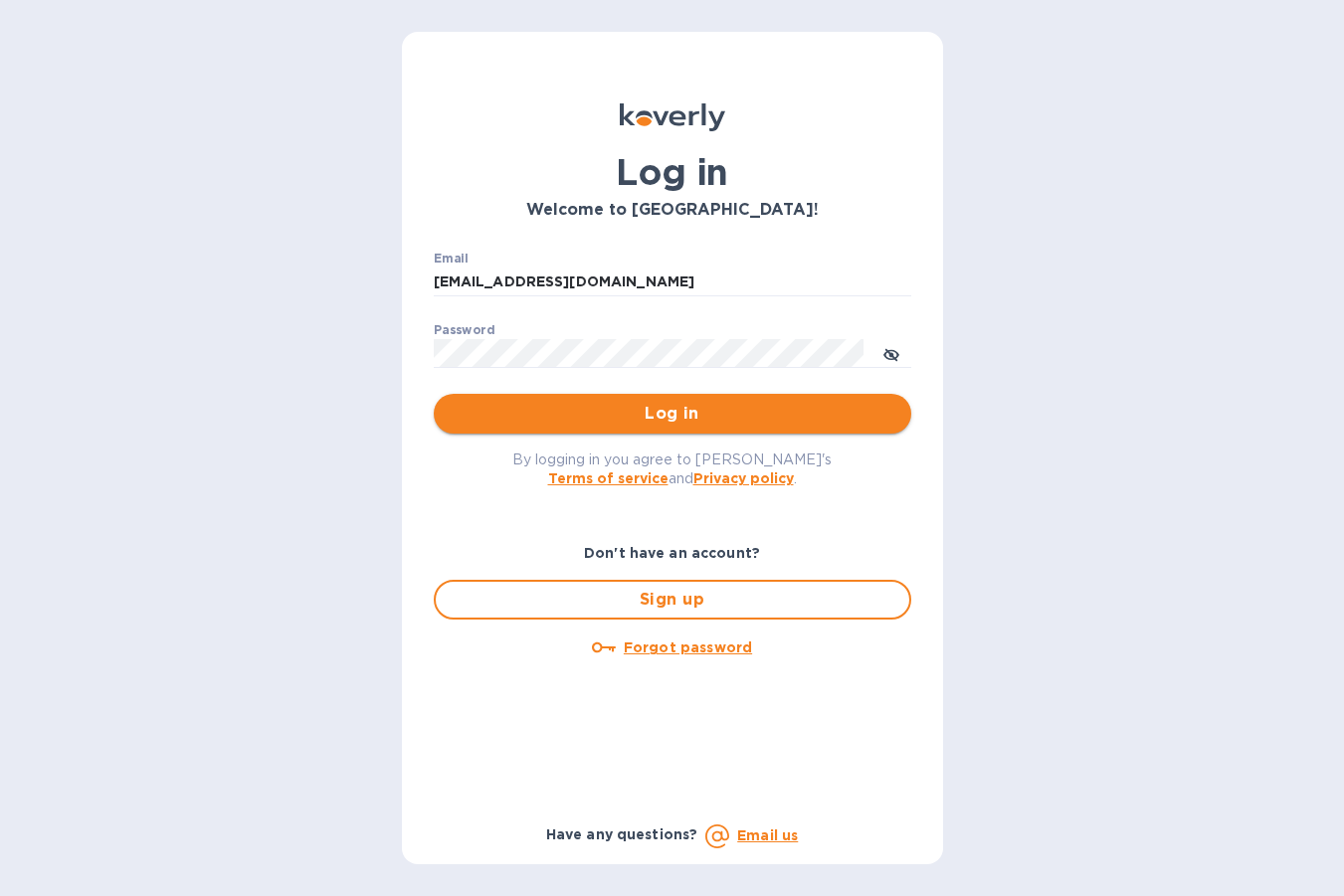 click on "Log in" at bounding box center [672, 414] 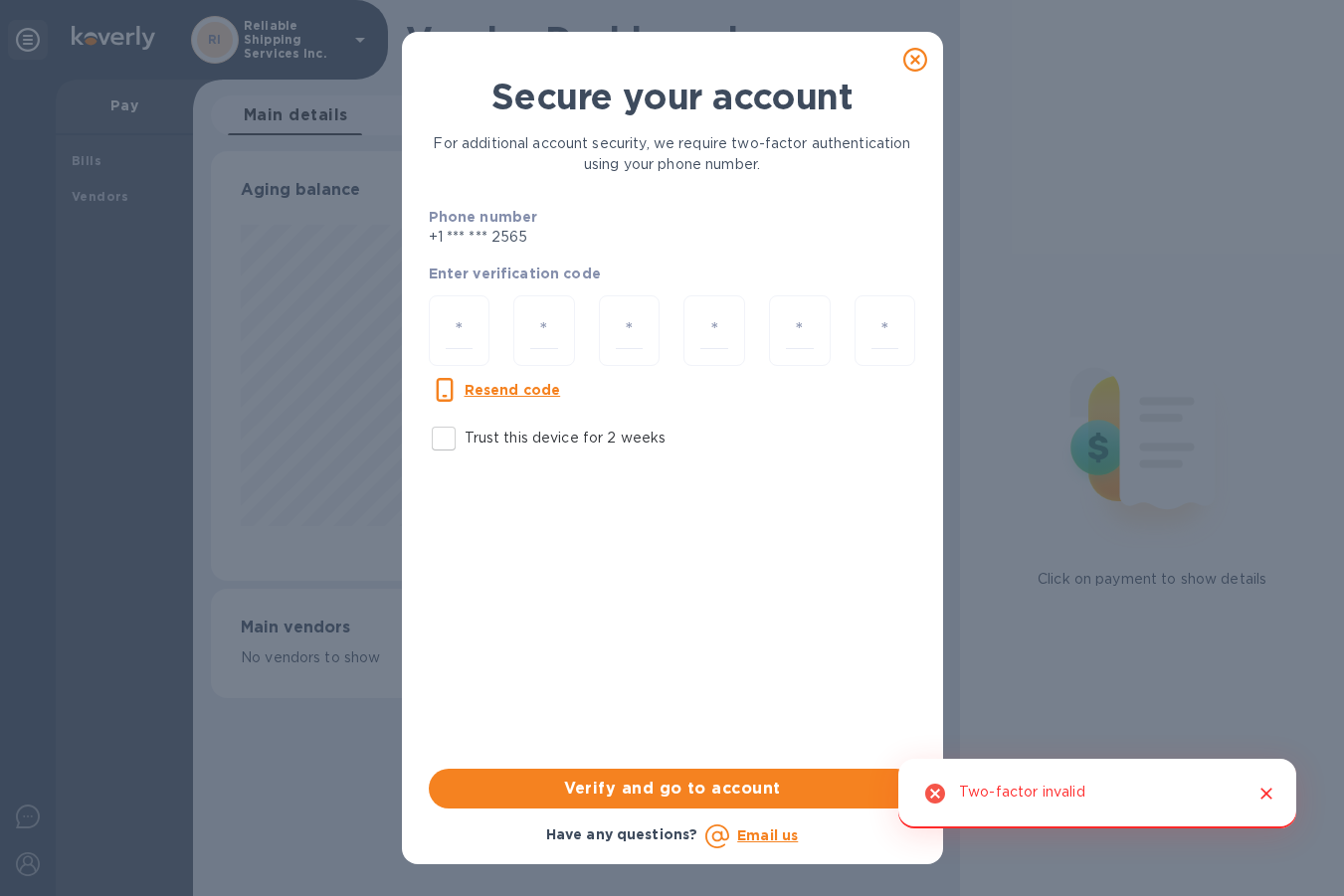 scroll, scrollTop: 994021, scrollLeft: 994087, axis: both 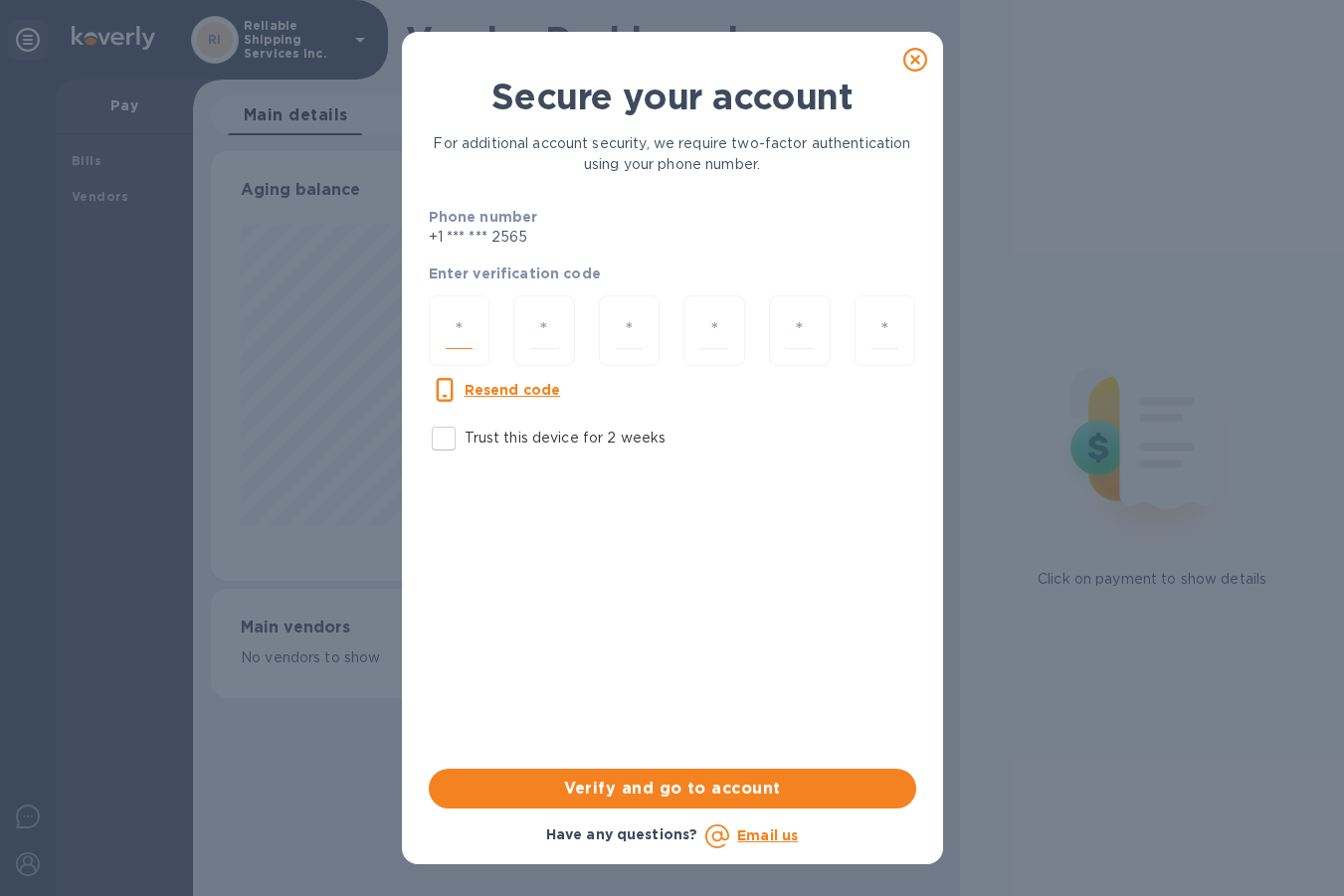 click at bounding box center [460, 330] 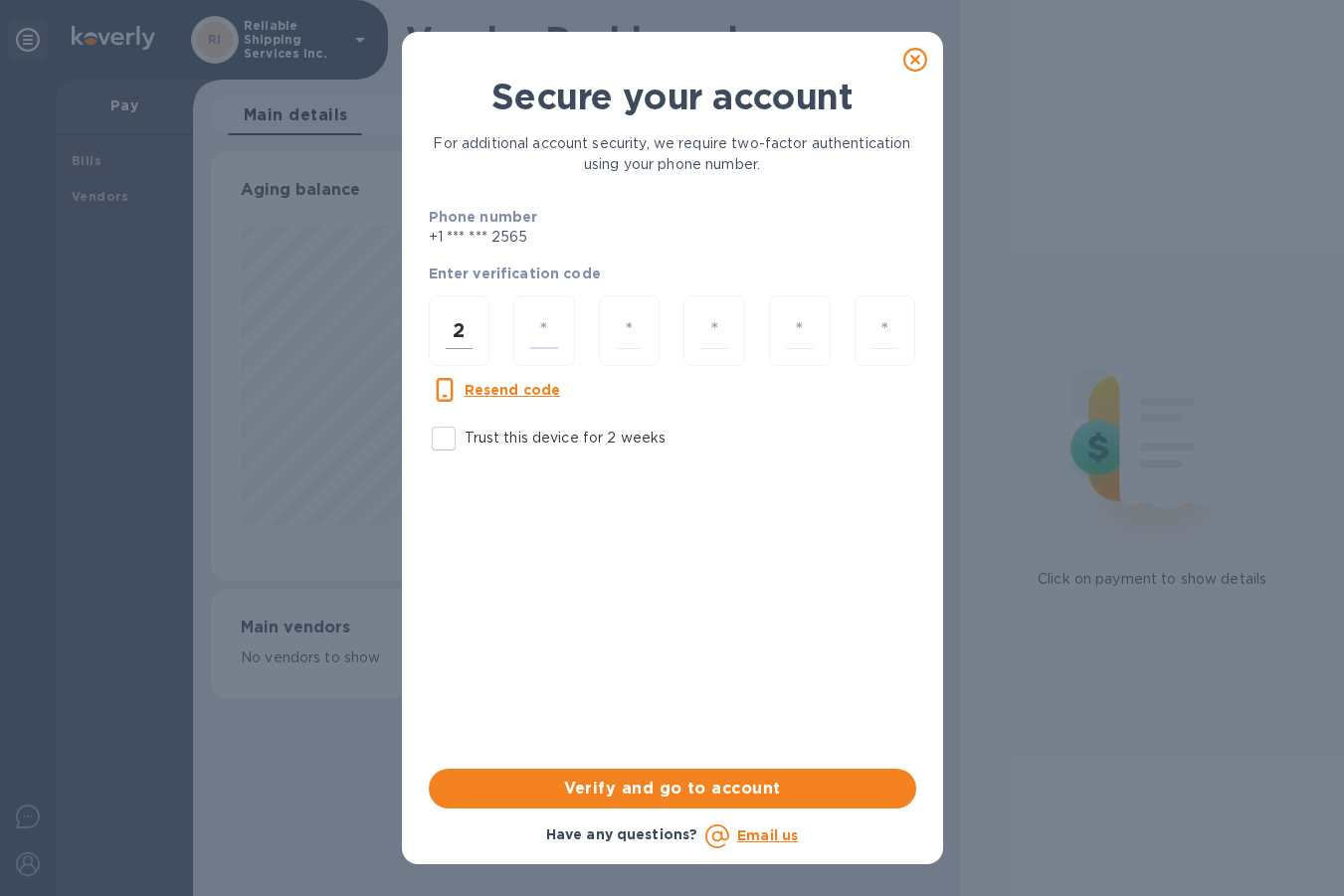 type on "1" 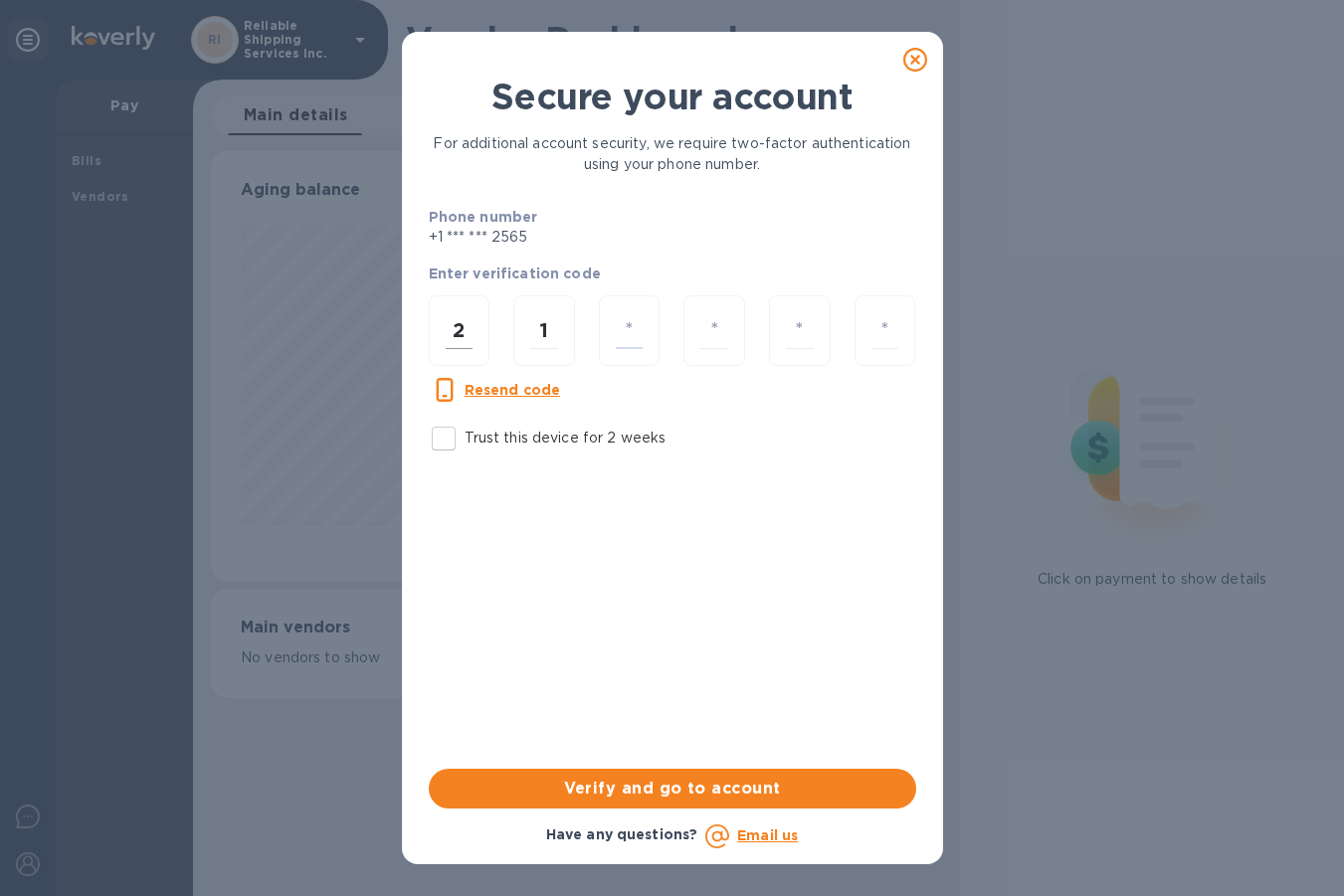 type on "2" 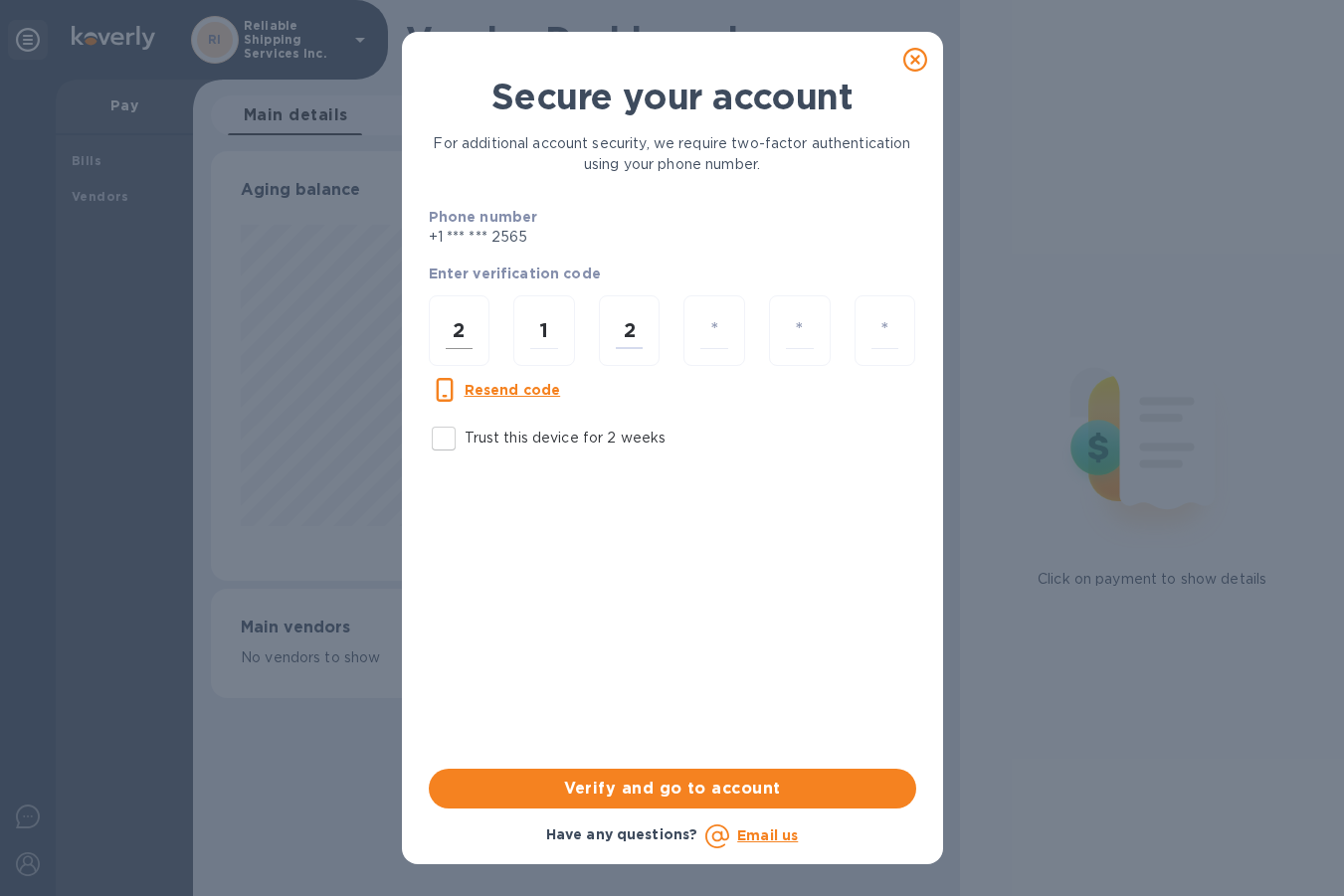 type on "2" 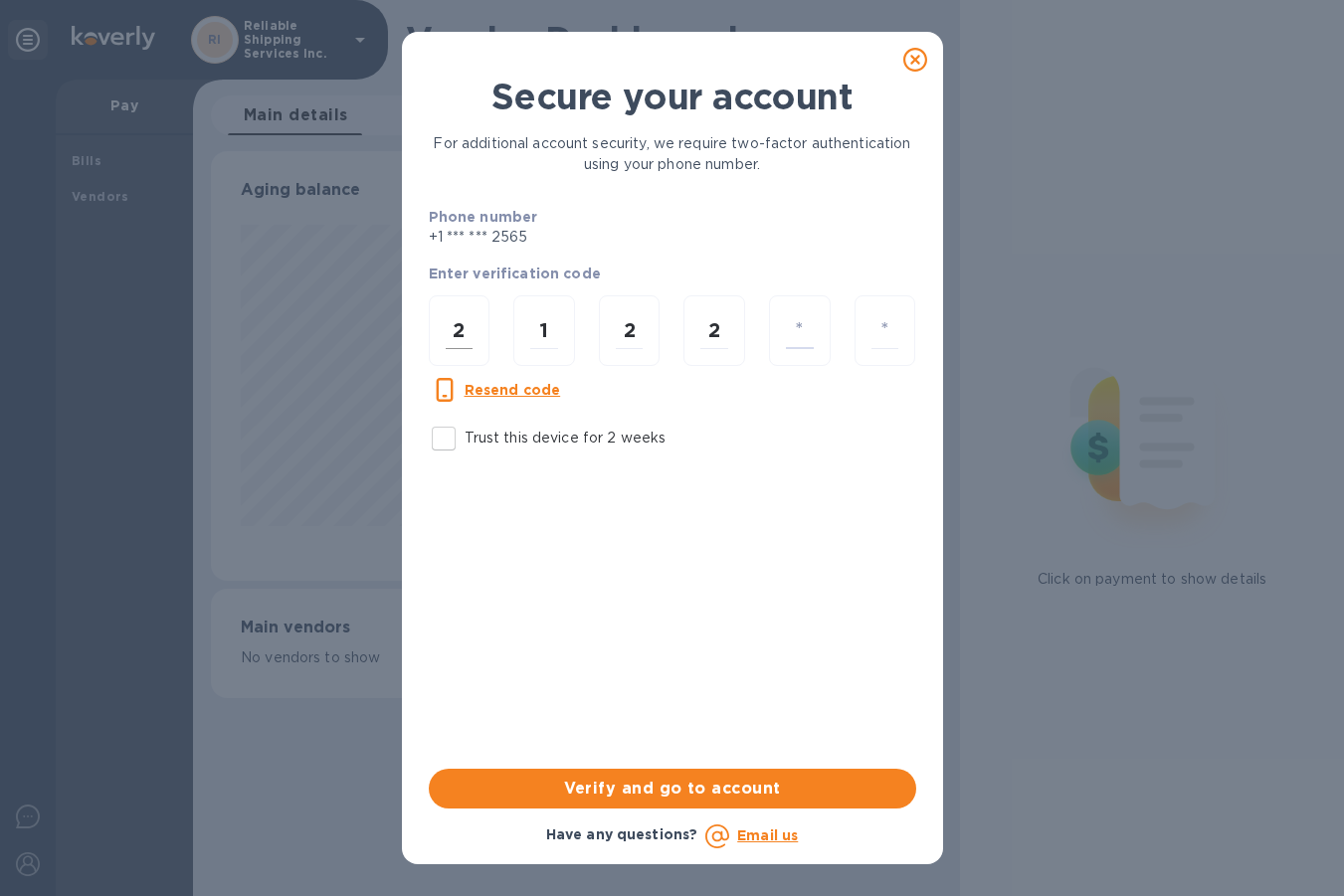 type on "2" 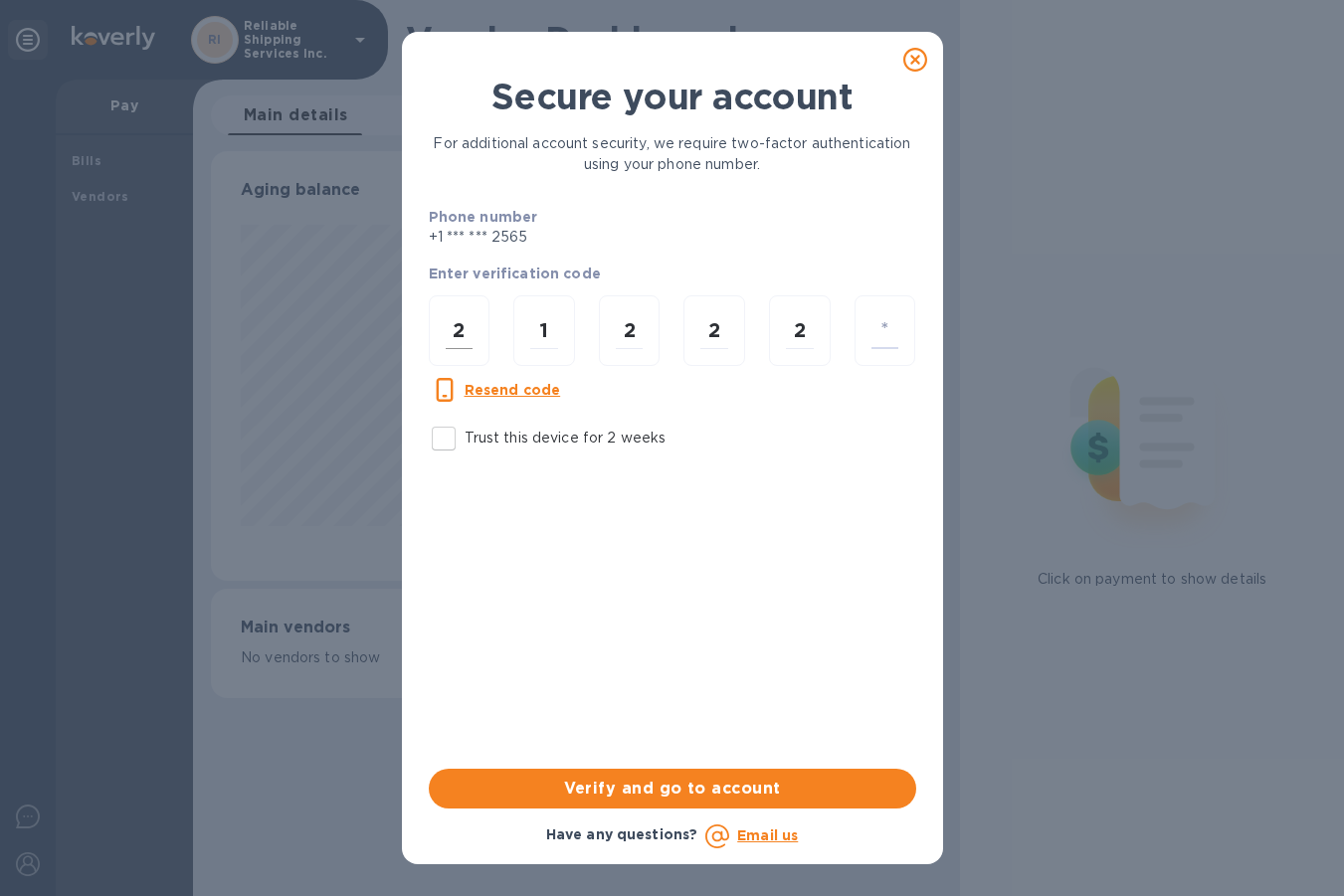 type on "7" 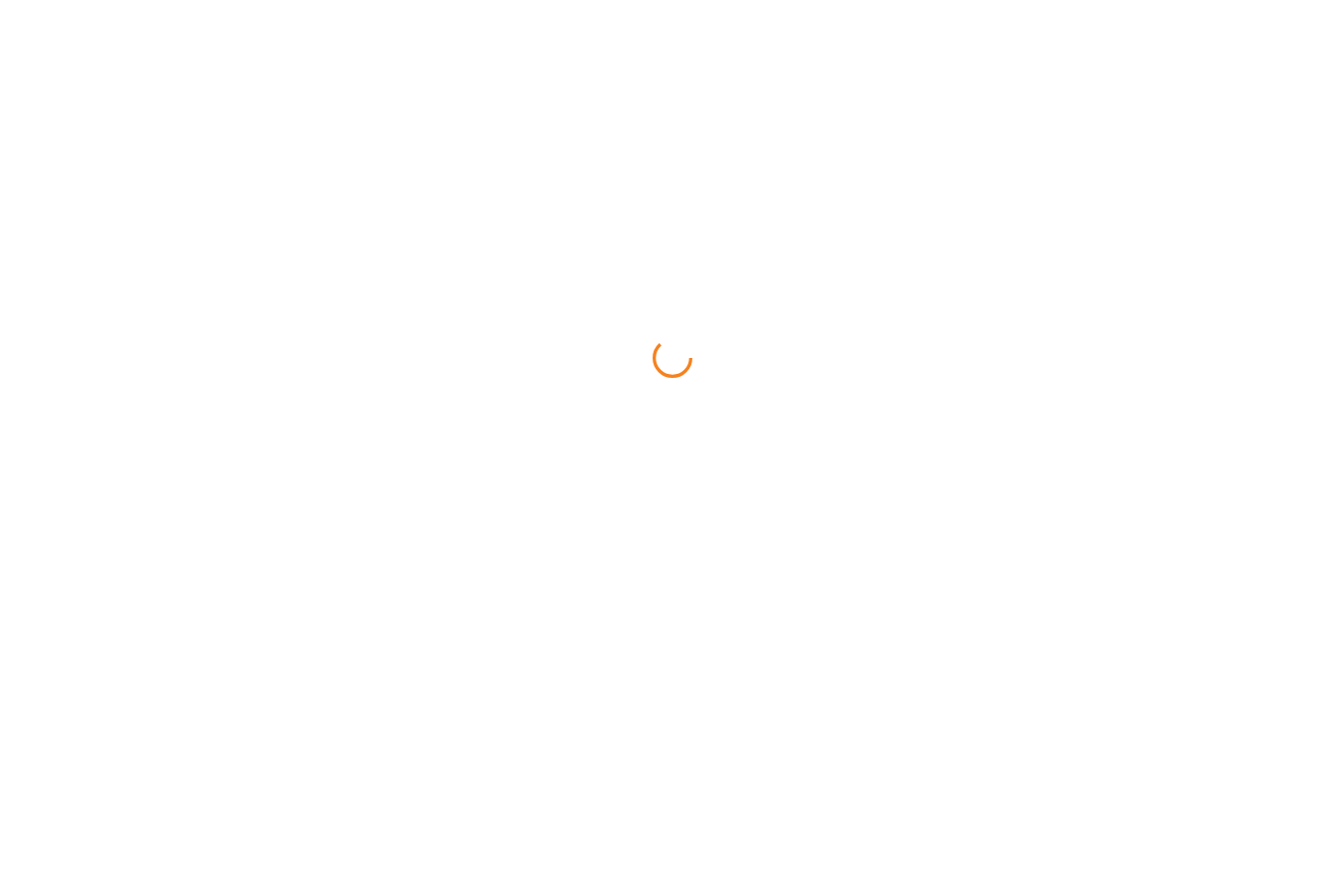 scroll, scrollTop: 0, scrollLeft: 0, axis: both 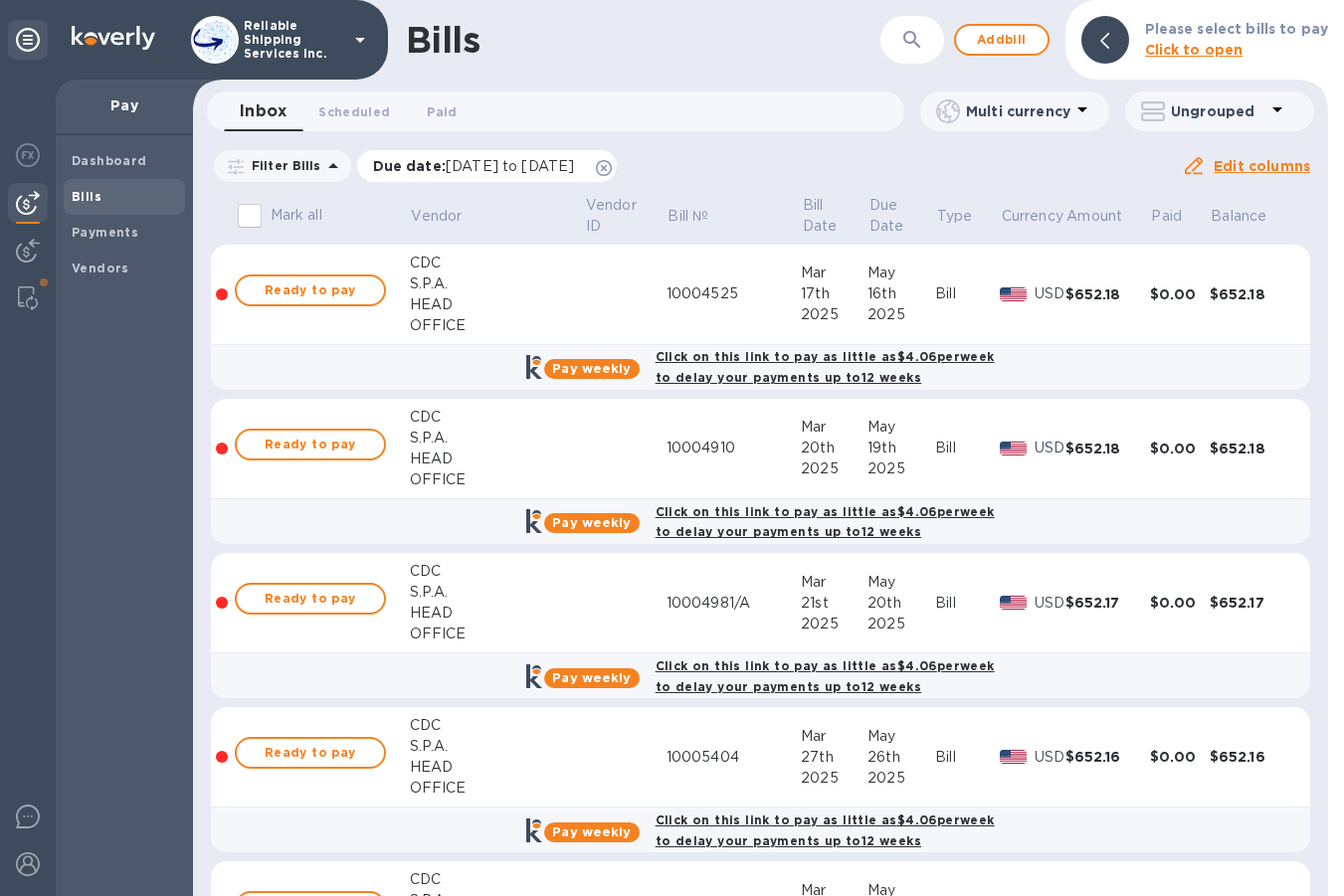 click 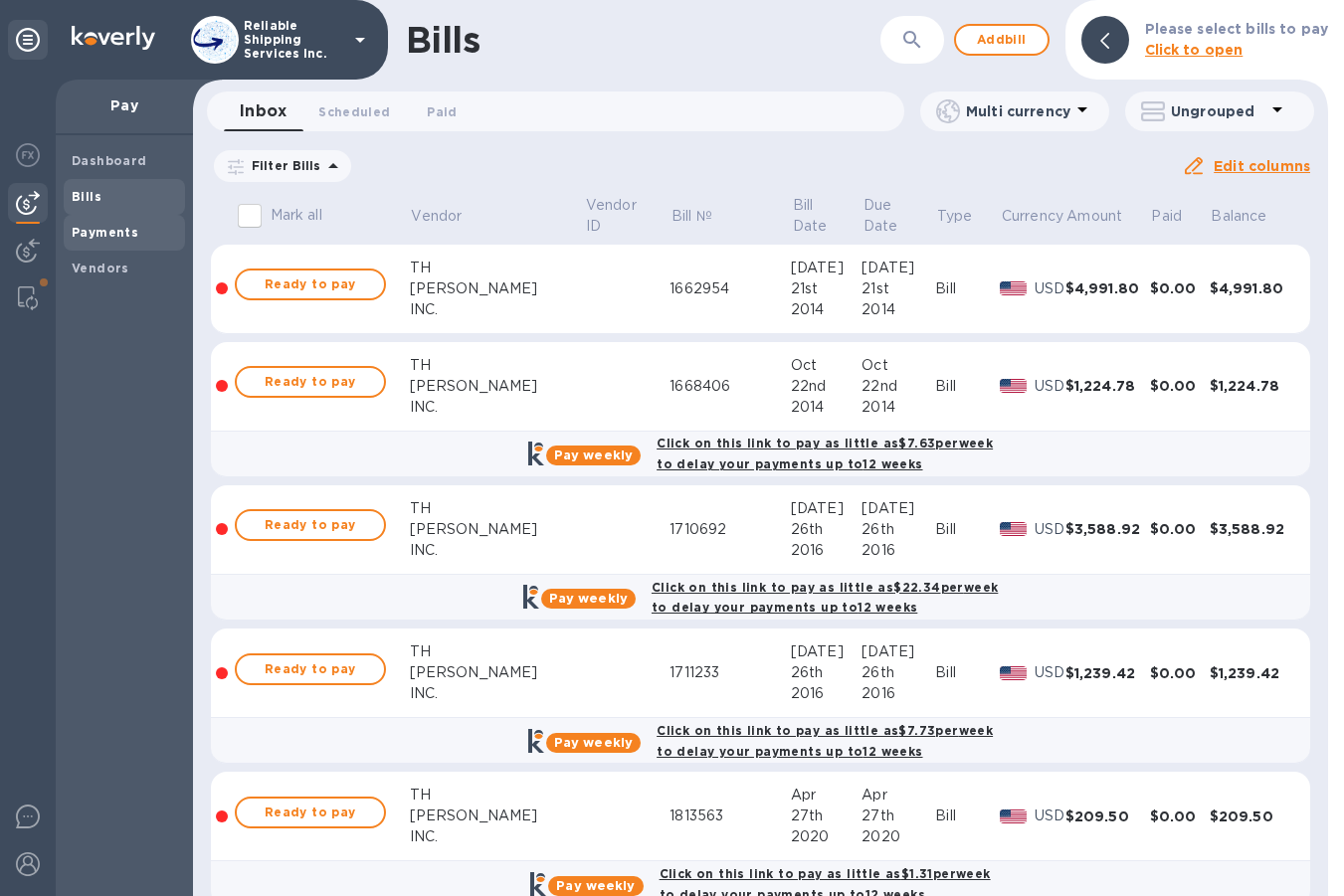 click on "Payments" at bounding box center (104, 232) 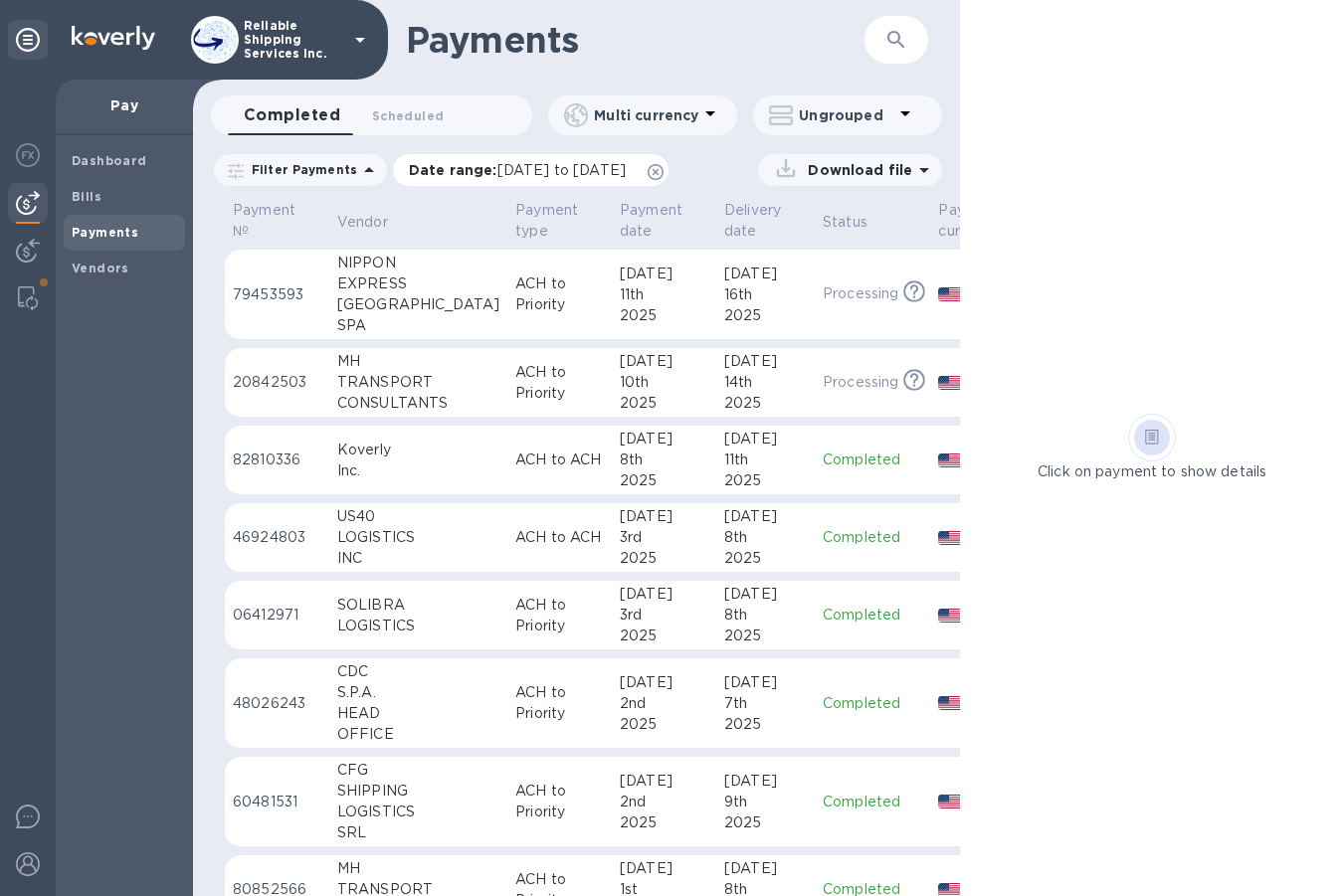 click 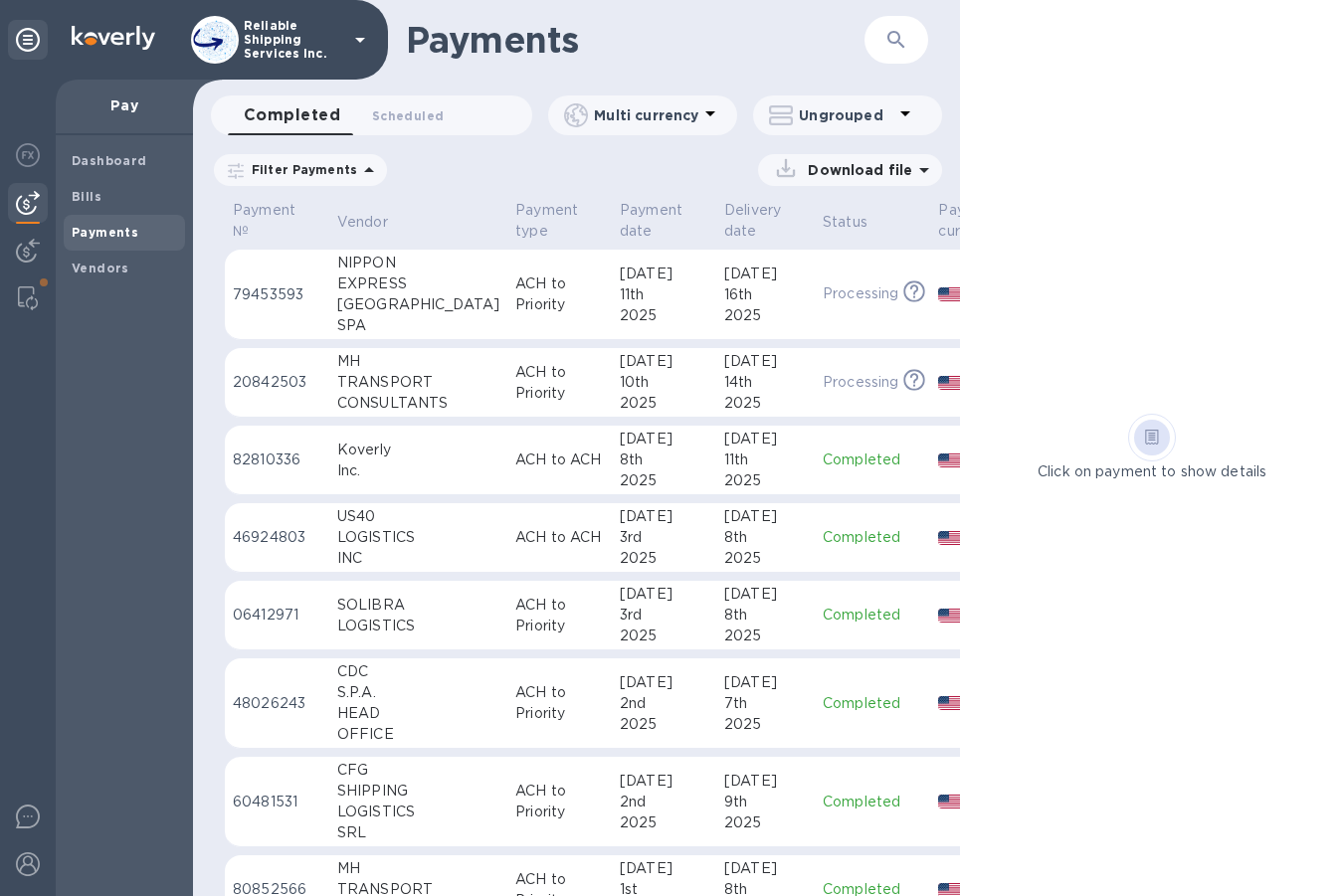 click 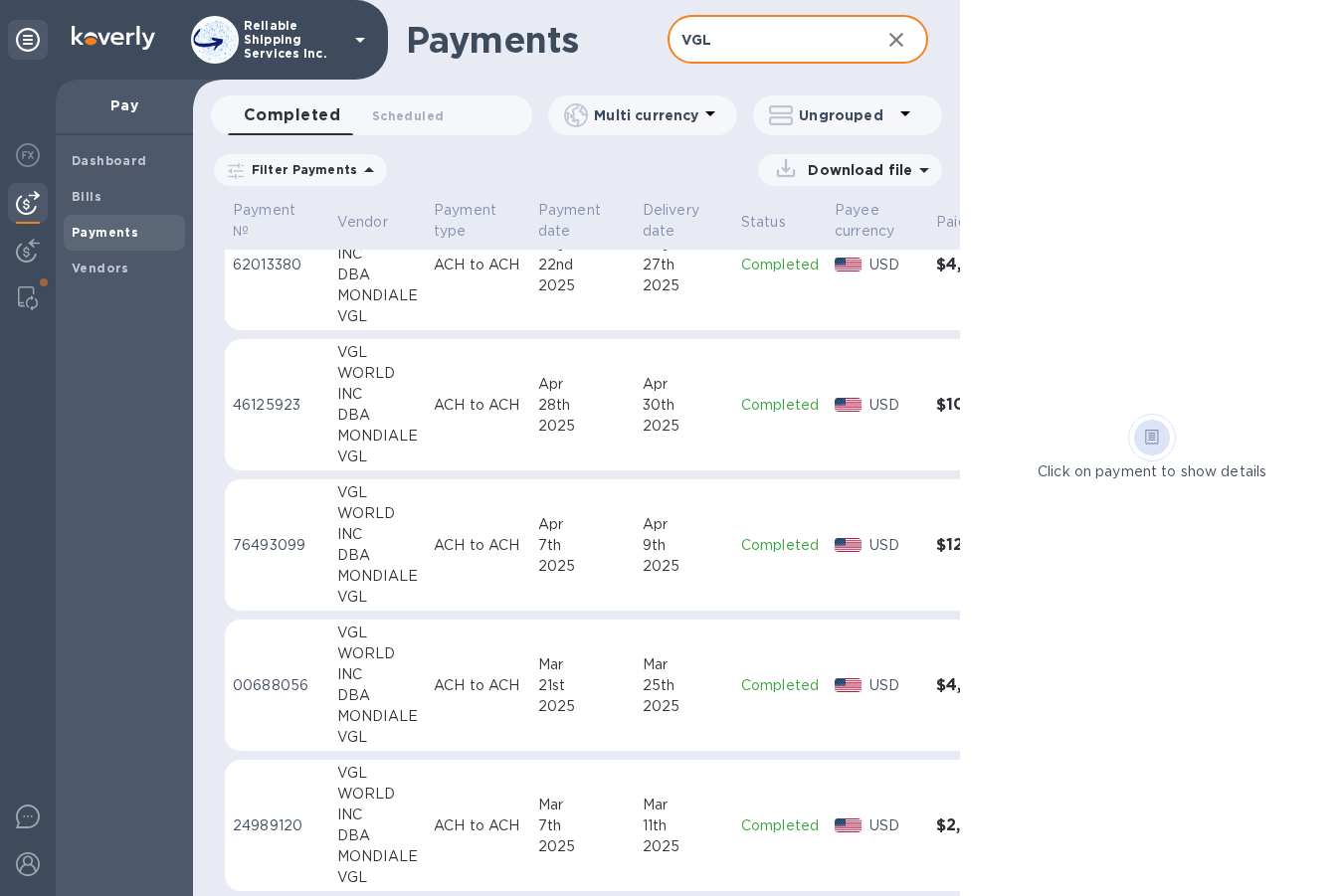 scroll, scrollTop: 99, scrollLeft: 0, axis: vertical 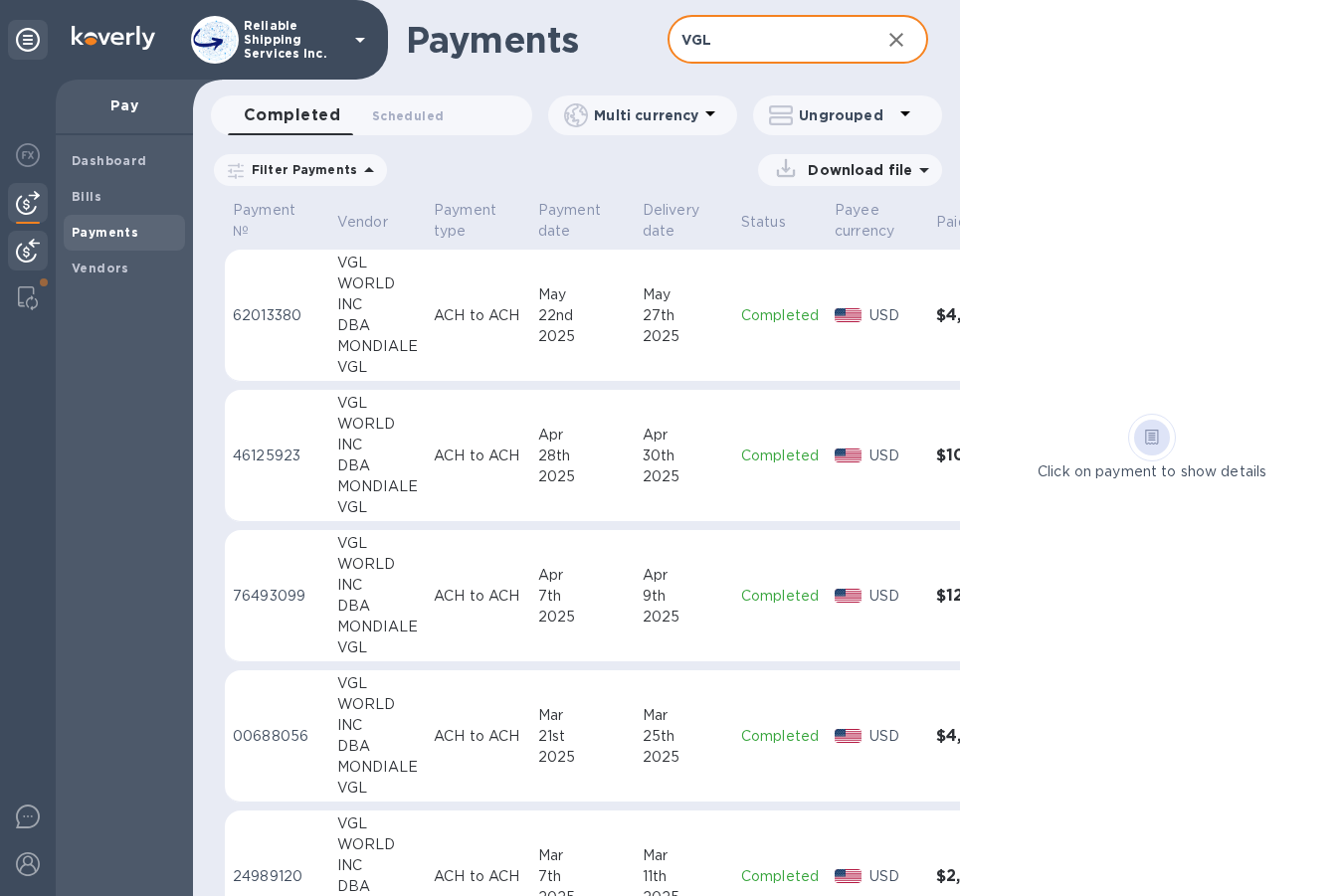 type on "VGL" 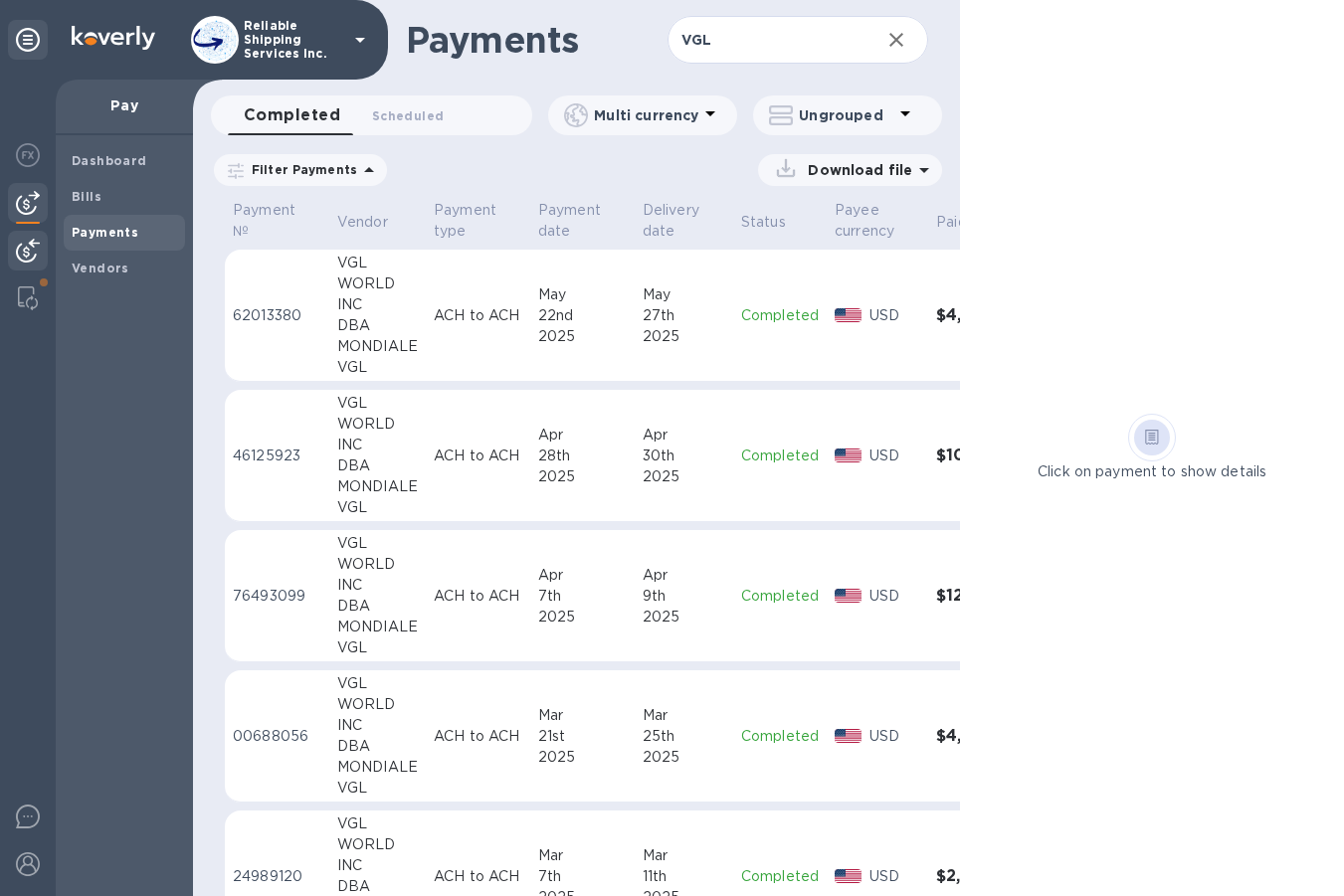 click at bounding box center [28, 251] 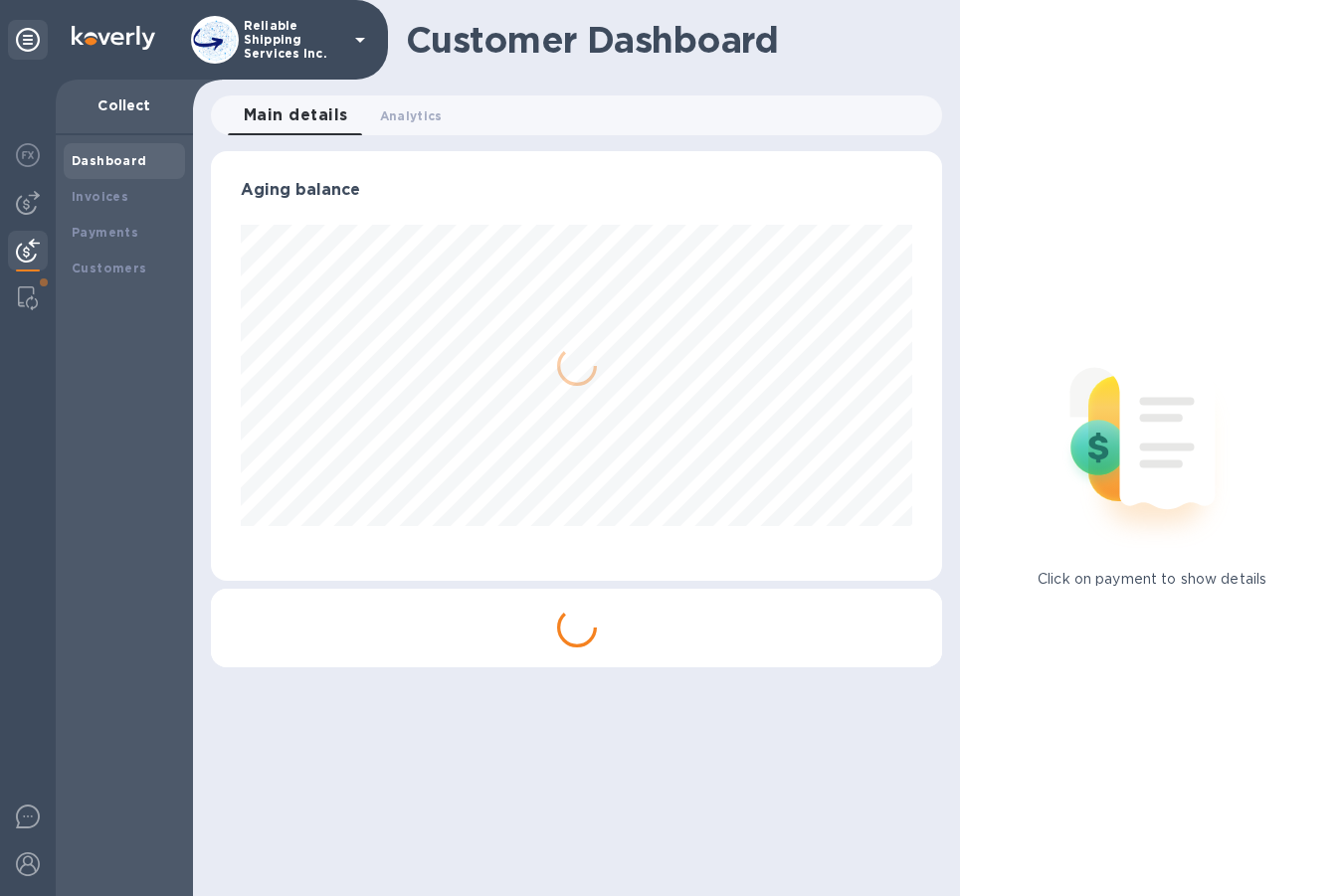 scroll, scrollTop: 994021, scrollLeft: 994087, axis: both 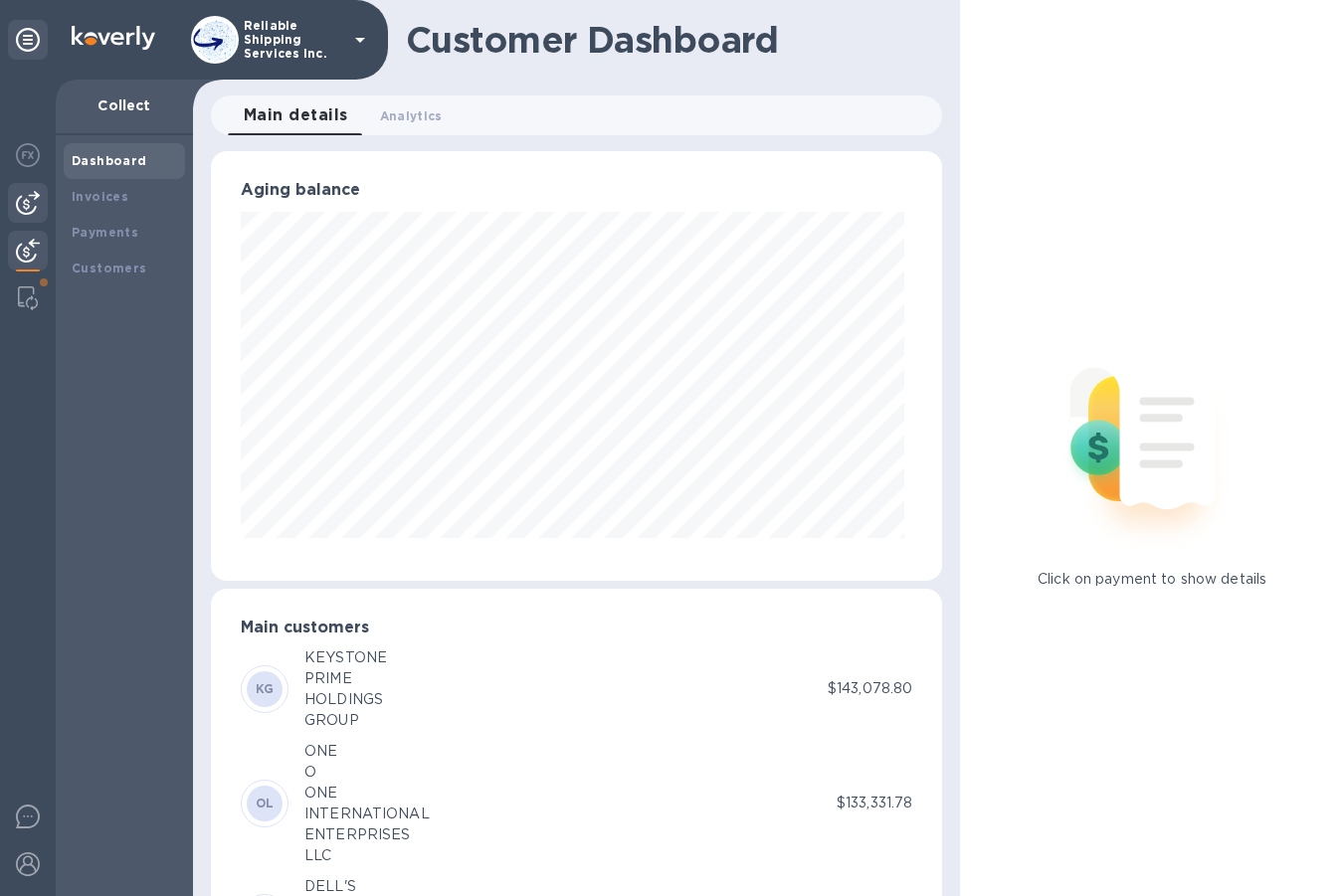 click at bounding box center [28, 203] 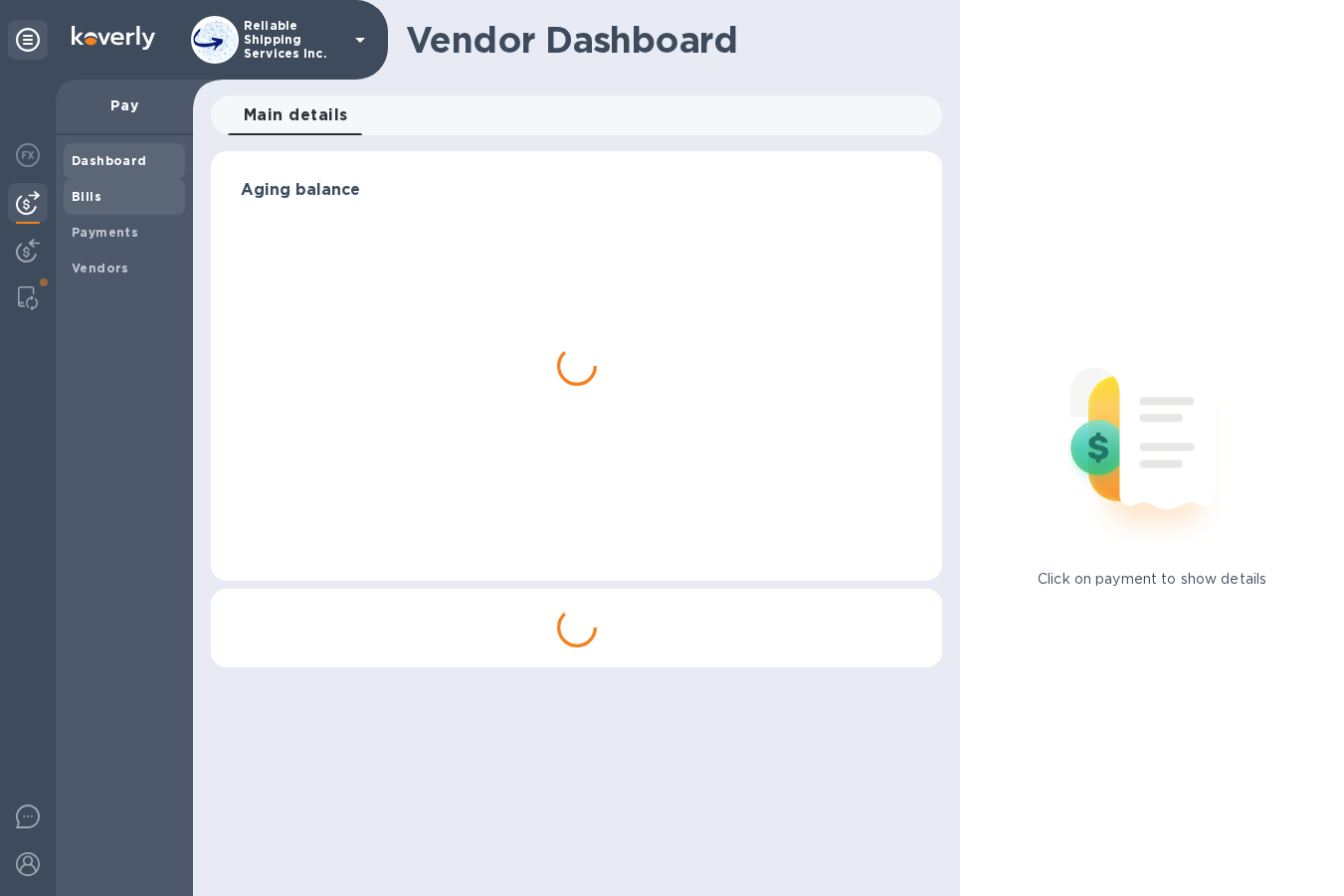 click on "Bills" at bounding box center [87, 196] 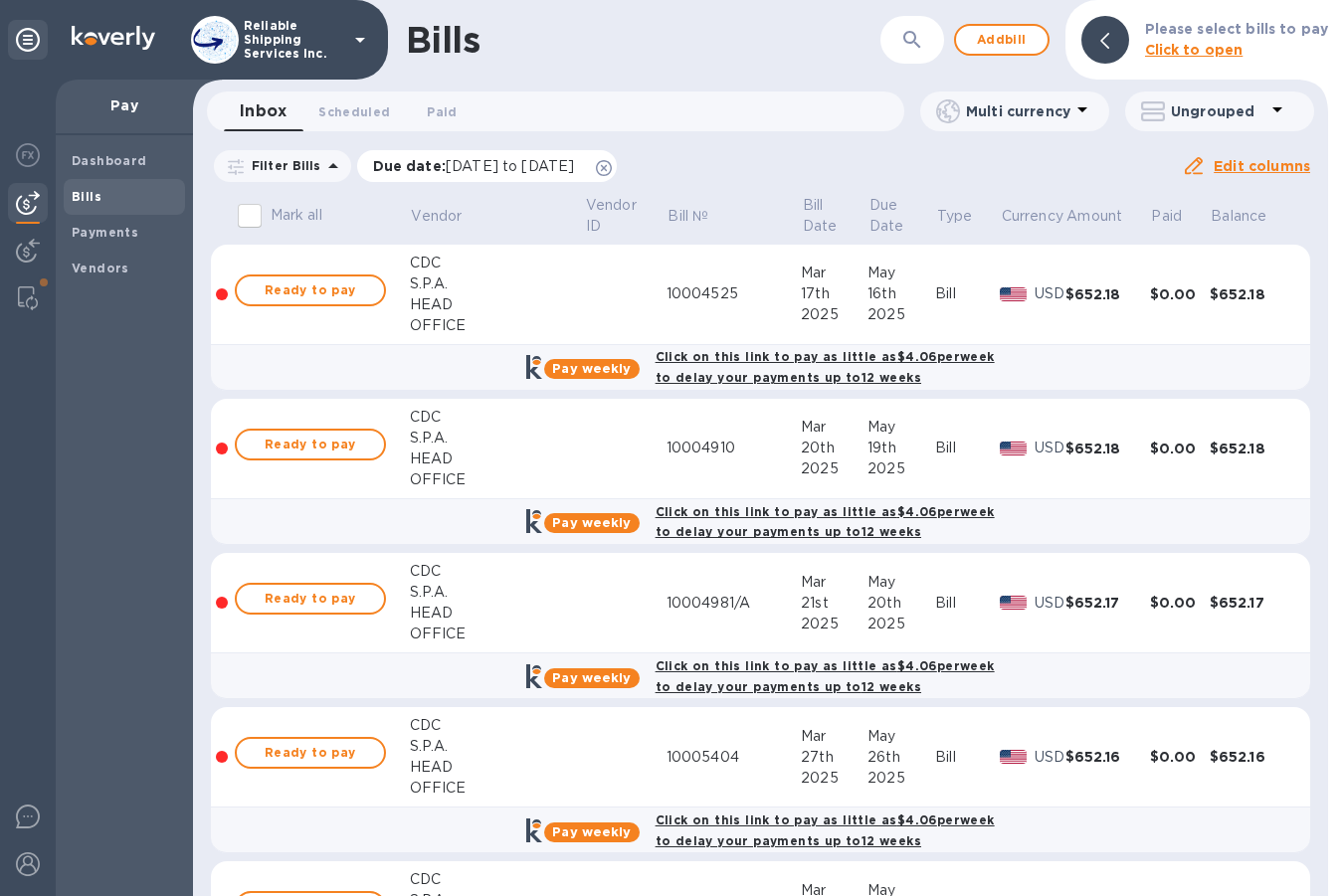 click 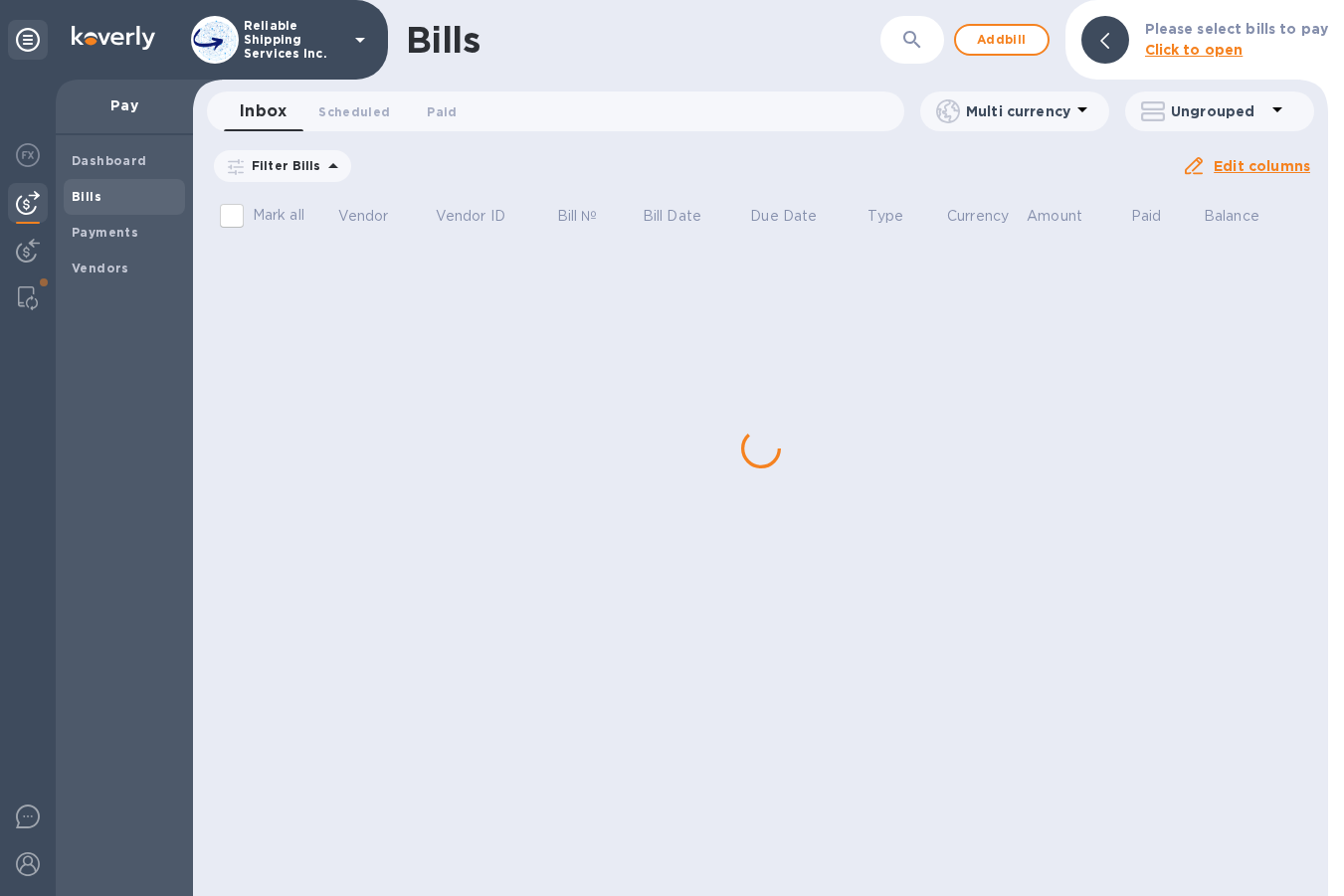 click 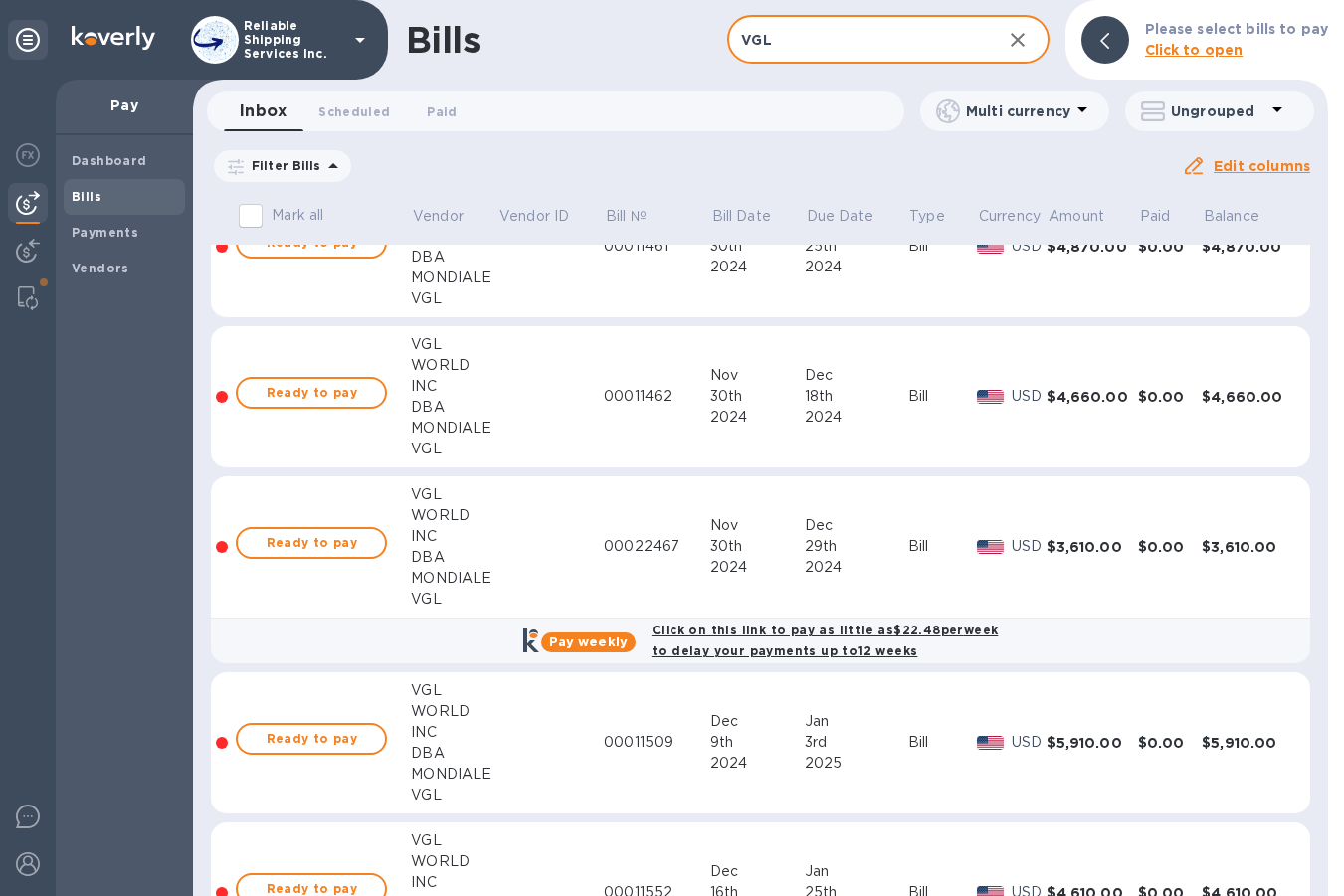 scroll, scrollTop: 1672, scrollLeft: 0, axis: vertical 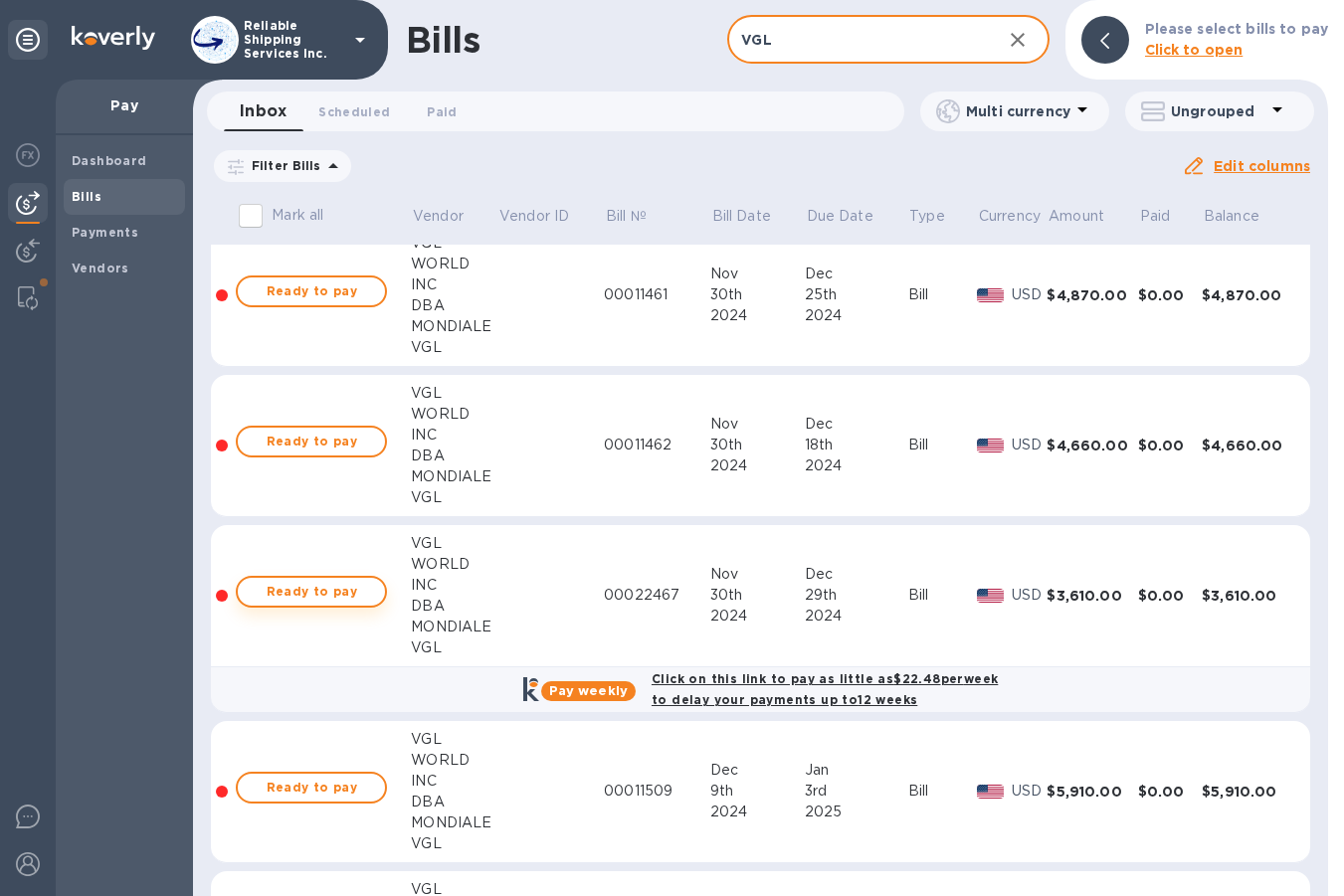 type on "VGL" 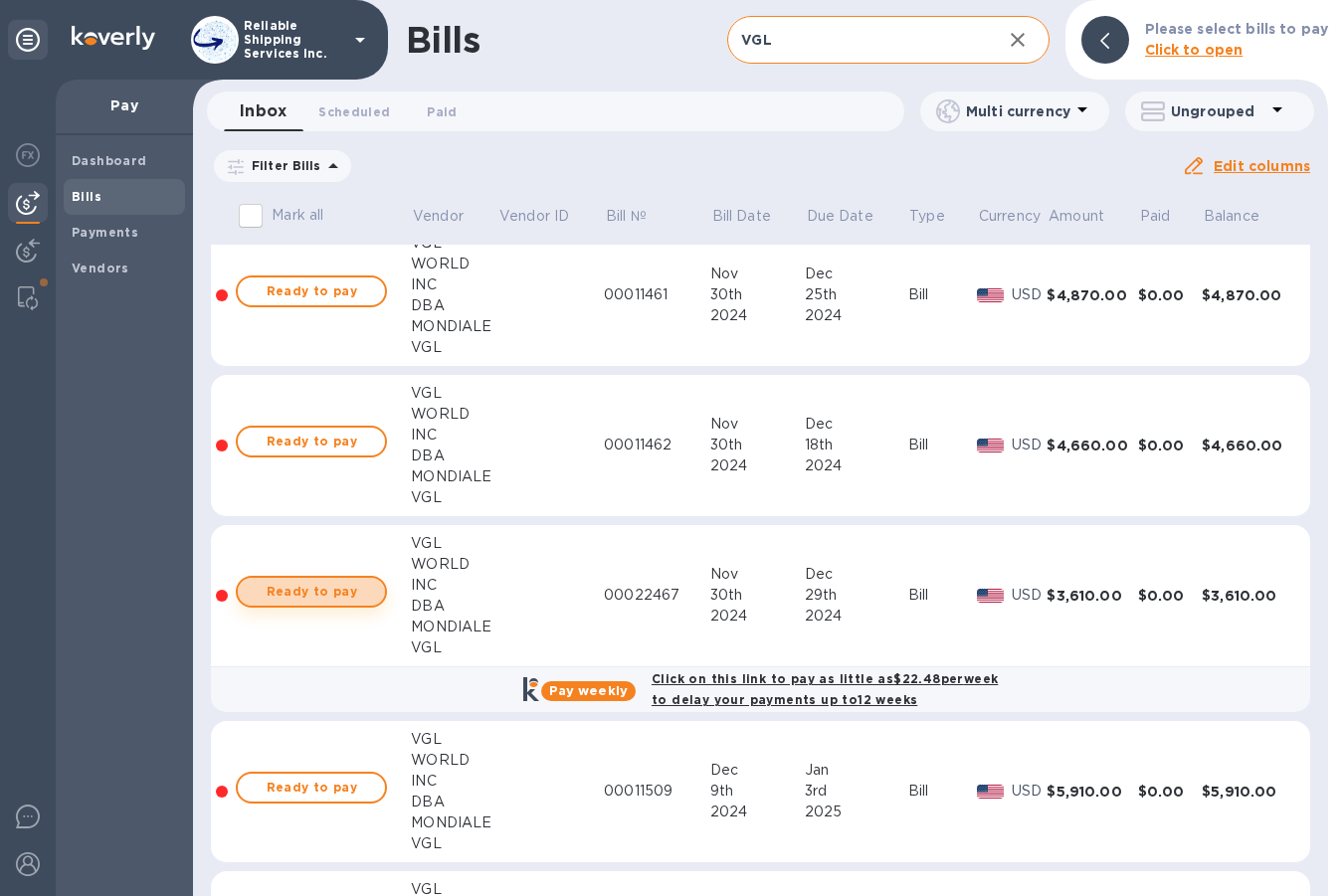 click on "Ready to pay" at bounding box center [311, 592] 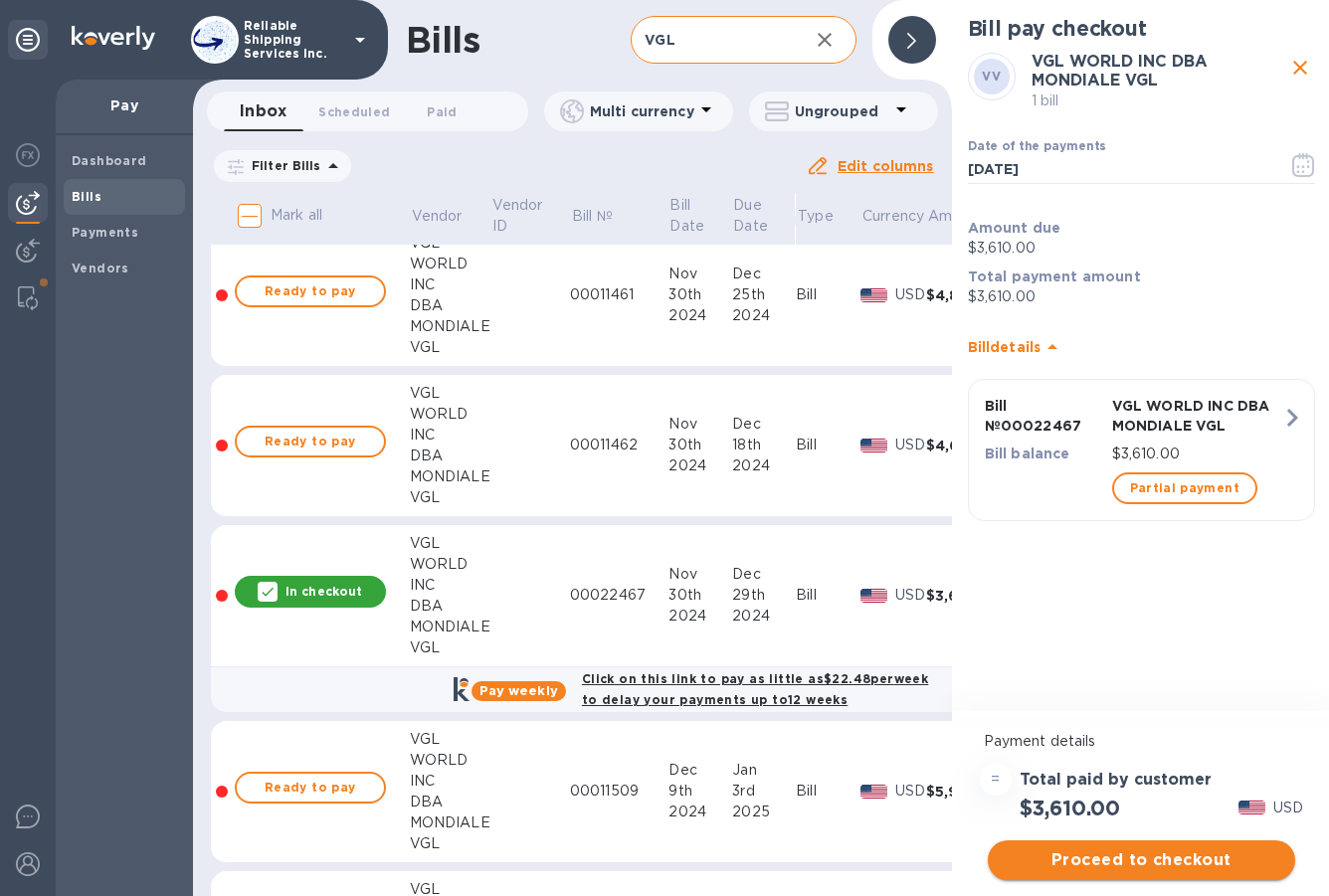 click on "Proceed to checkout" at bounding box center [1141, 860] 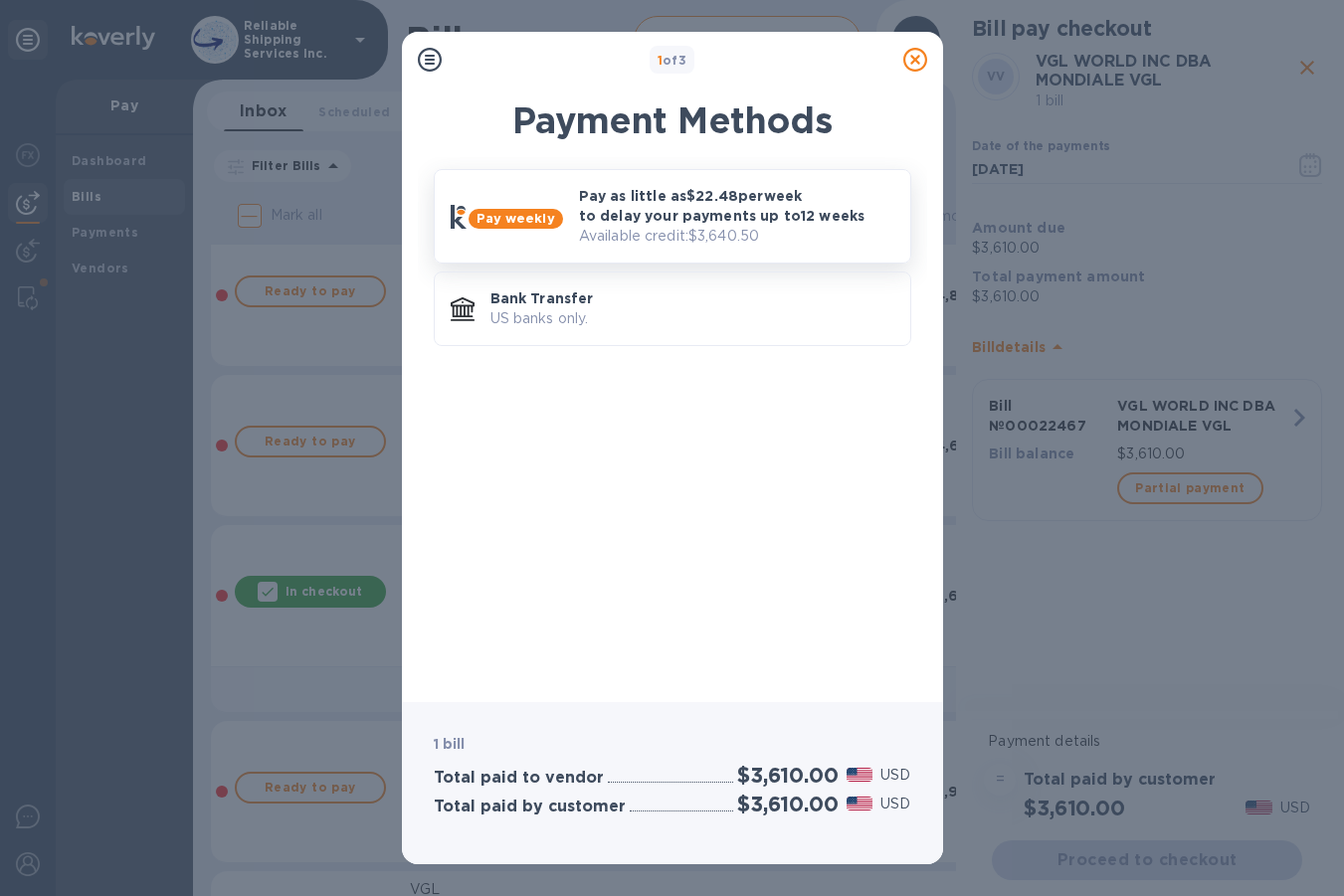click on "Available credit:  $3,640.50" at bounding box center [736, 236] 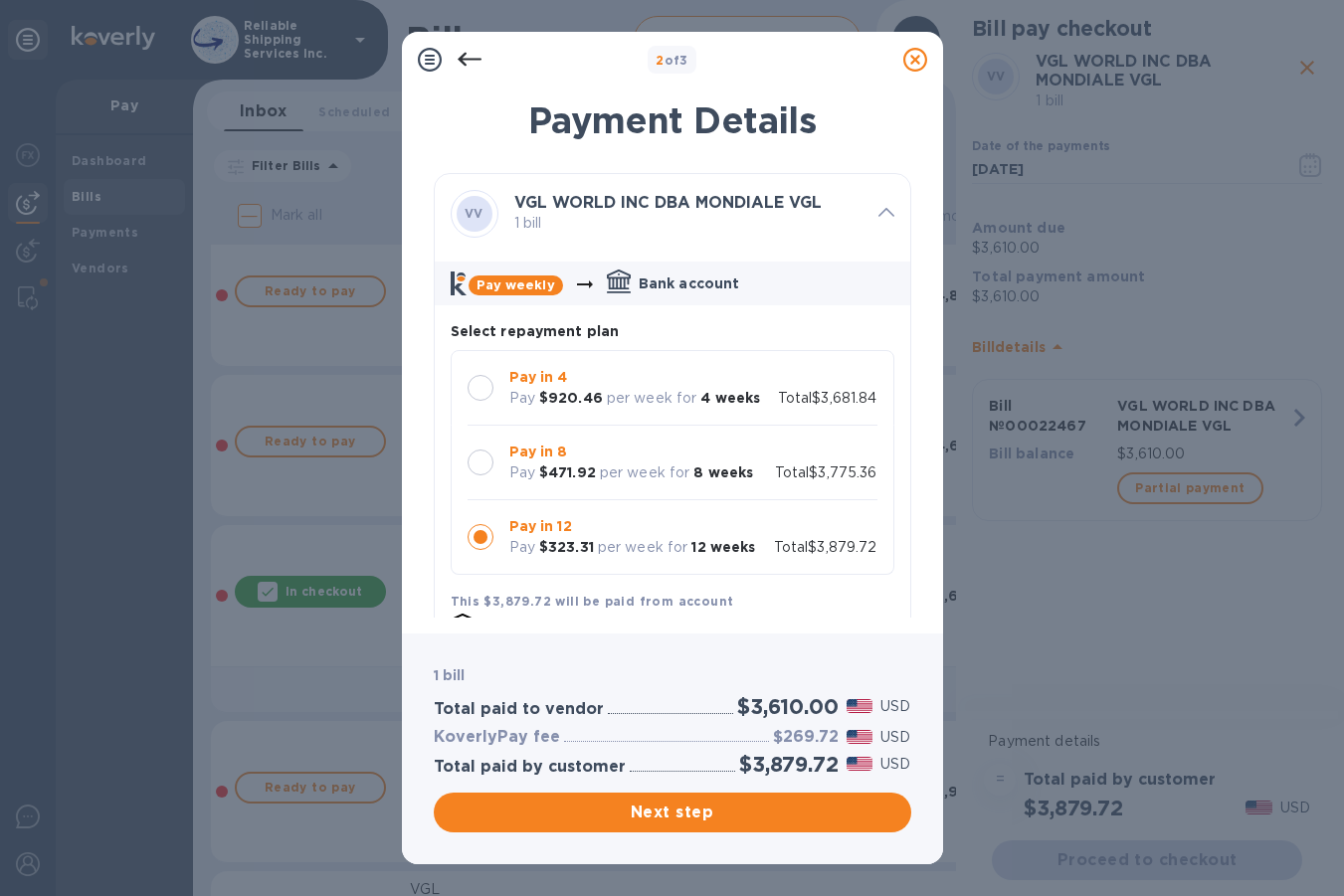 click at bounding box center [480, 462] 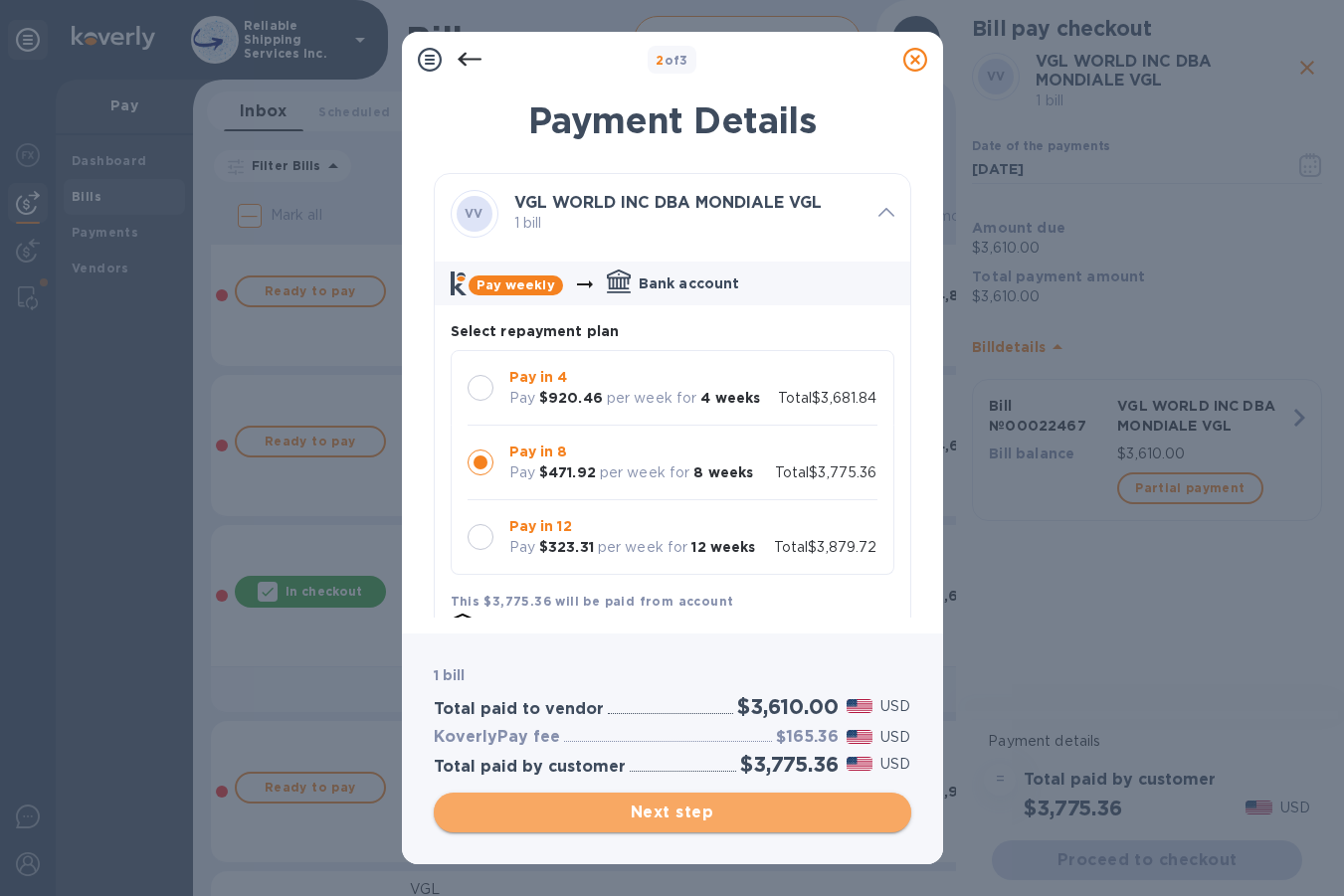 click on "Next step" at bounding box center (672, 812) 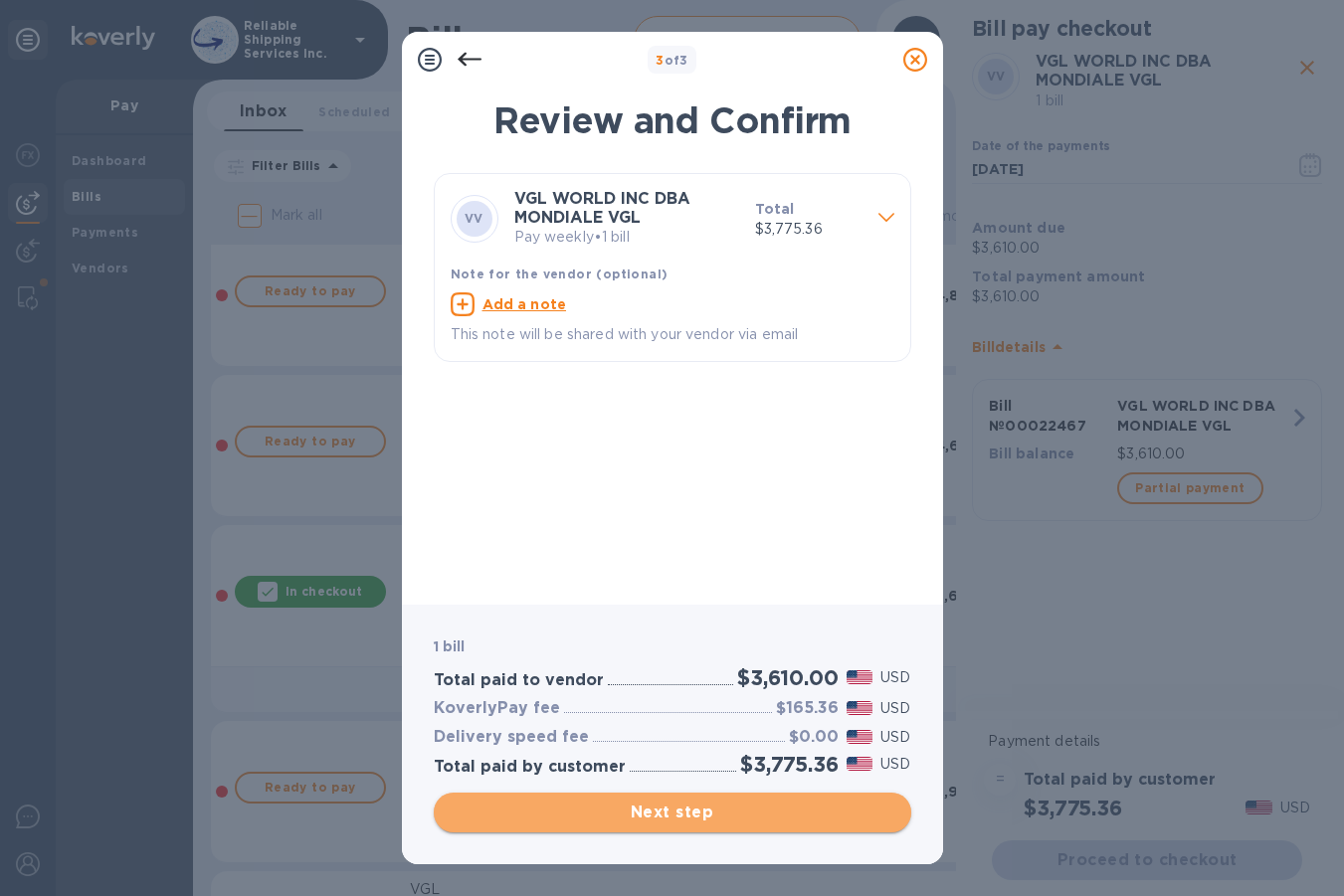 click on "Next step" at bounding box center (672, 812) 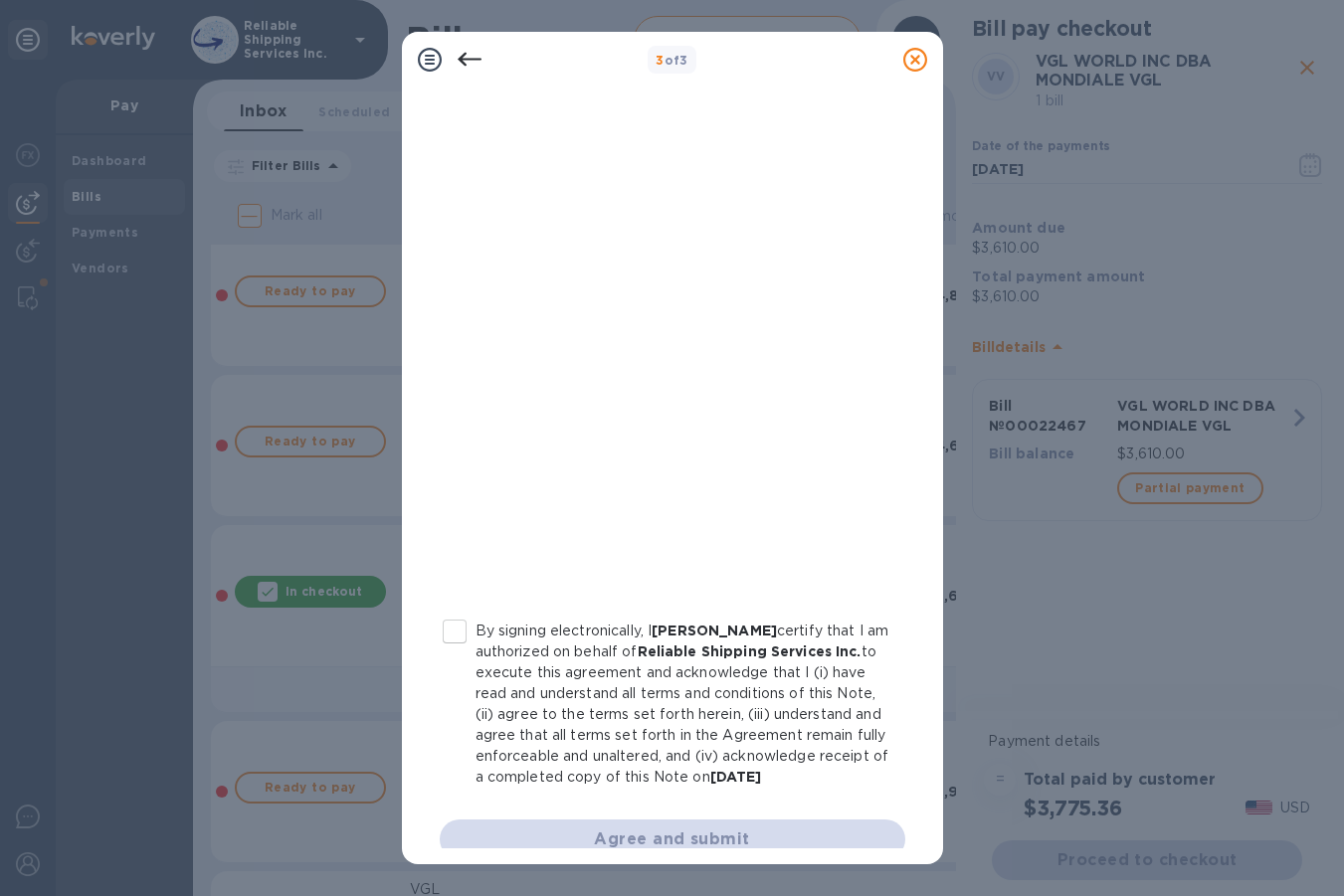 scroll, scrollTop: 237, scrollLeft: 0, axis: vertical 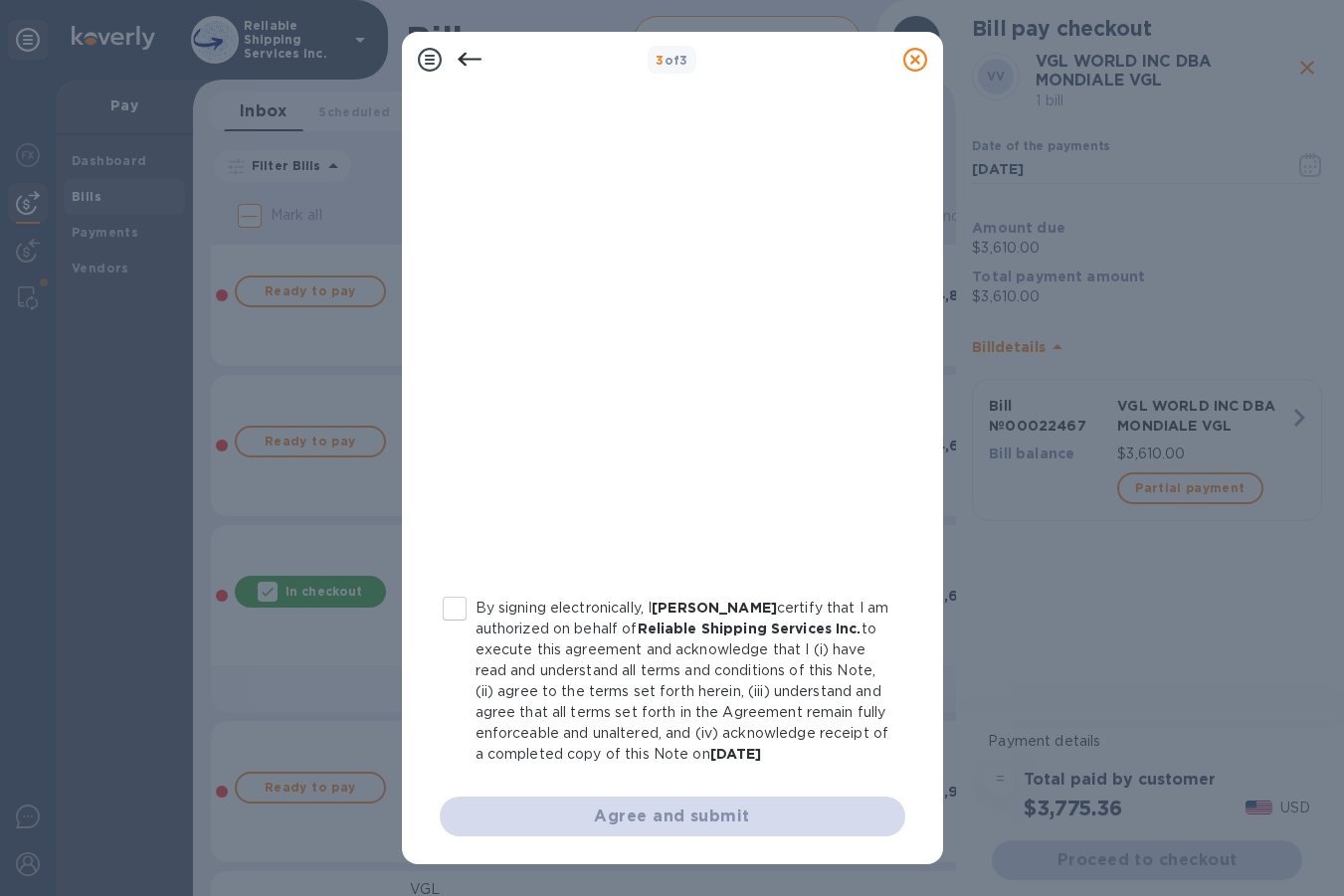 click on "By signing electronically, I  Cinzia Caruana  certify that I am authorized on behalf of  Reliable Shipping Services Inc.  to execute this agreement and acknowledge that I (i) have read and understand all terms and conditions of this Note, (ii) agree to the terms set forth herein, (iii) understand and agree that all terms set forth in the Agreement remain fully enforceable and unaltered, and (iv) acknowledge receipt of a completed copy of this Note on  07/14/2025" at bounding box center [455, 609] 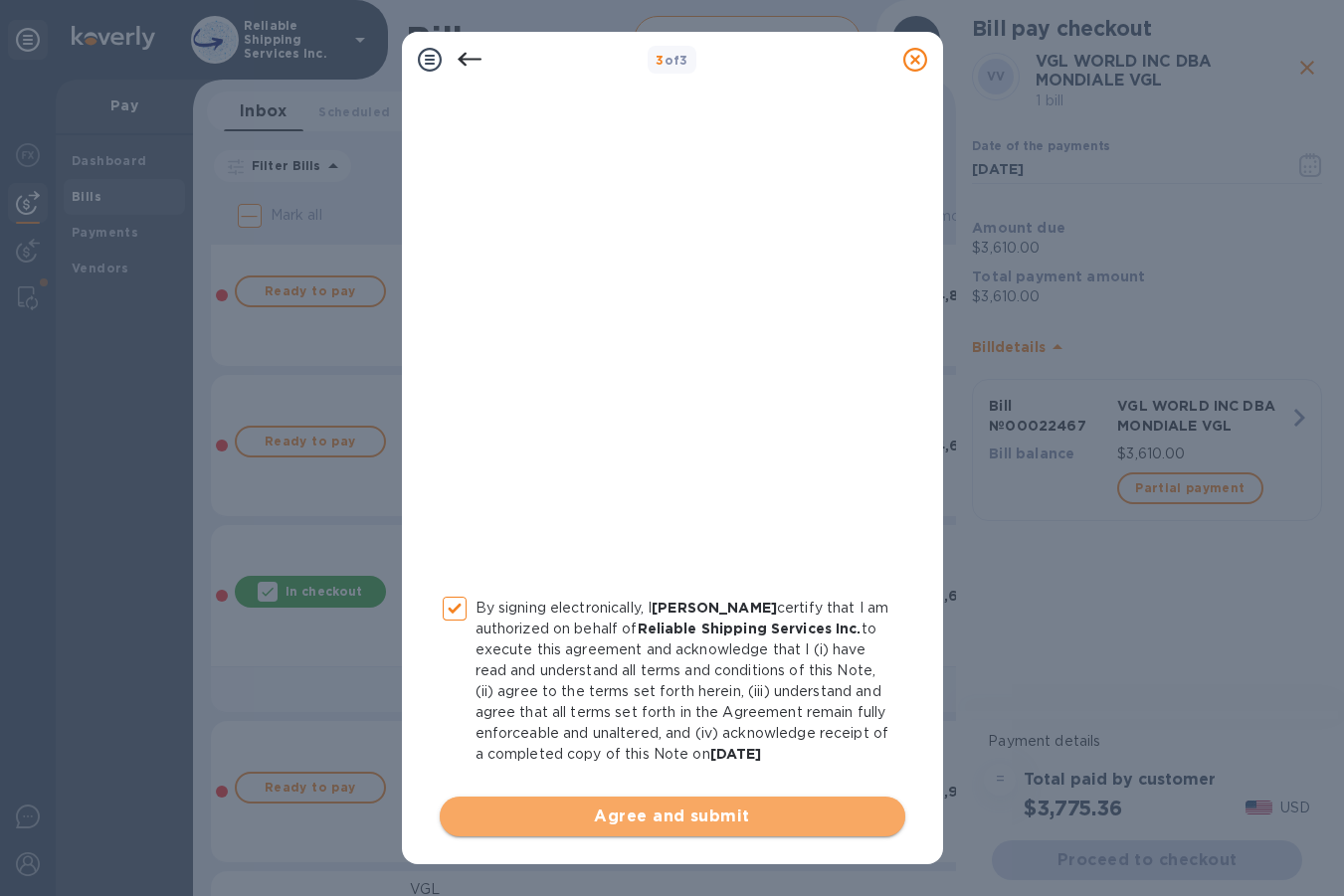click on "Agree and submit" at bounding box center (672, 816) 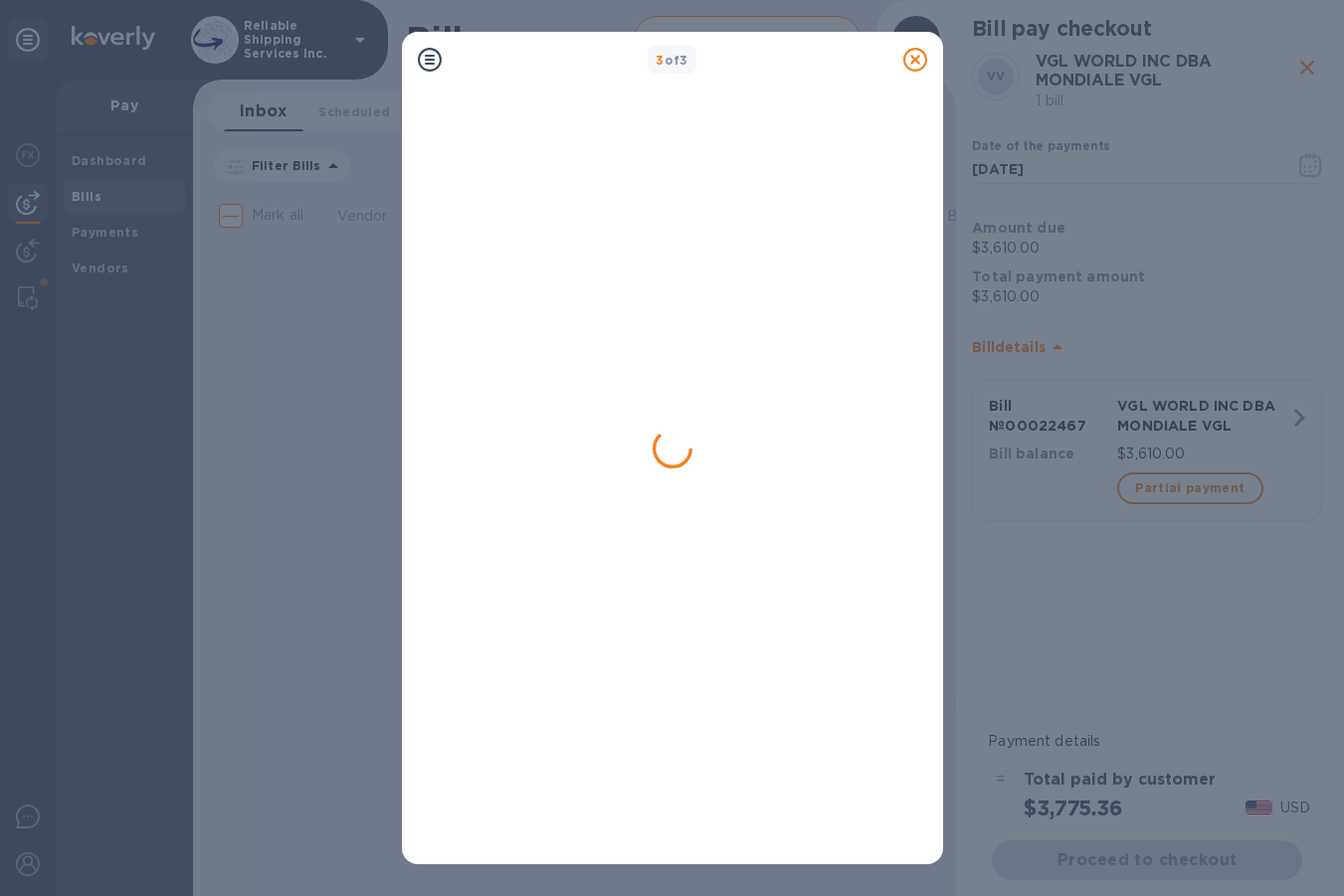 scroll, scrollTop: 0, scrollLeft: 0, axis: both 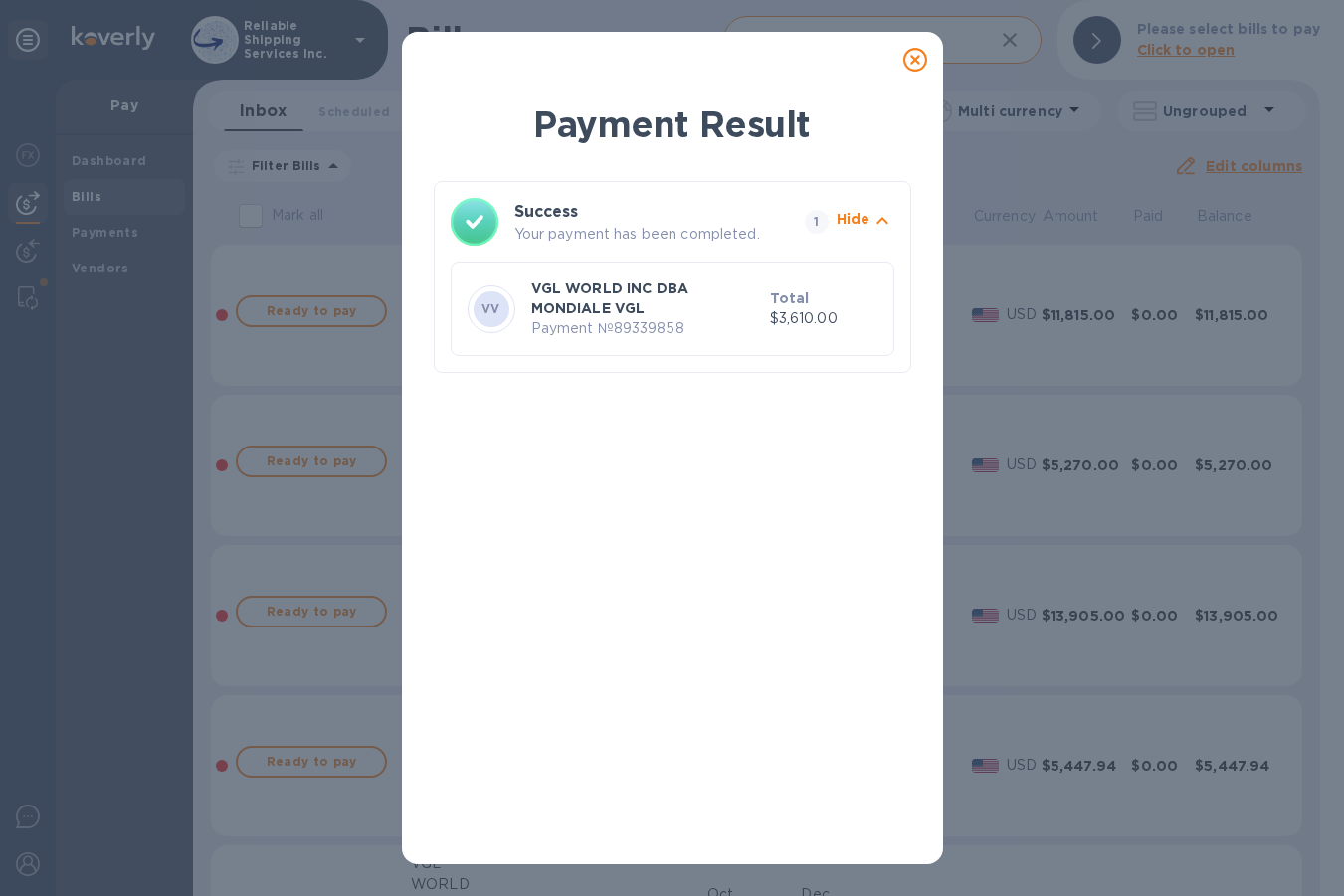 click 